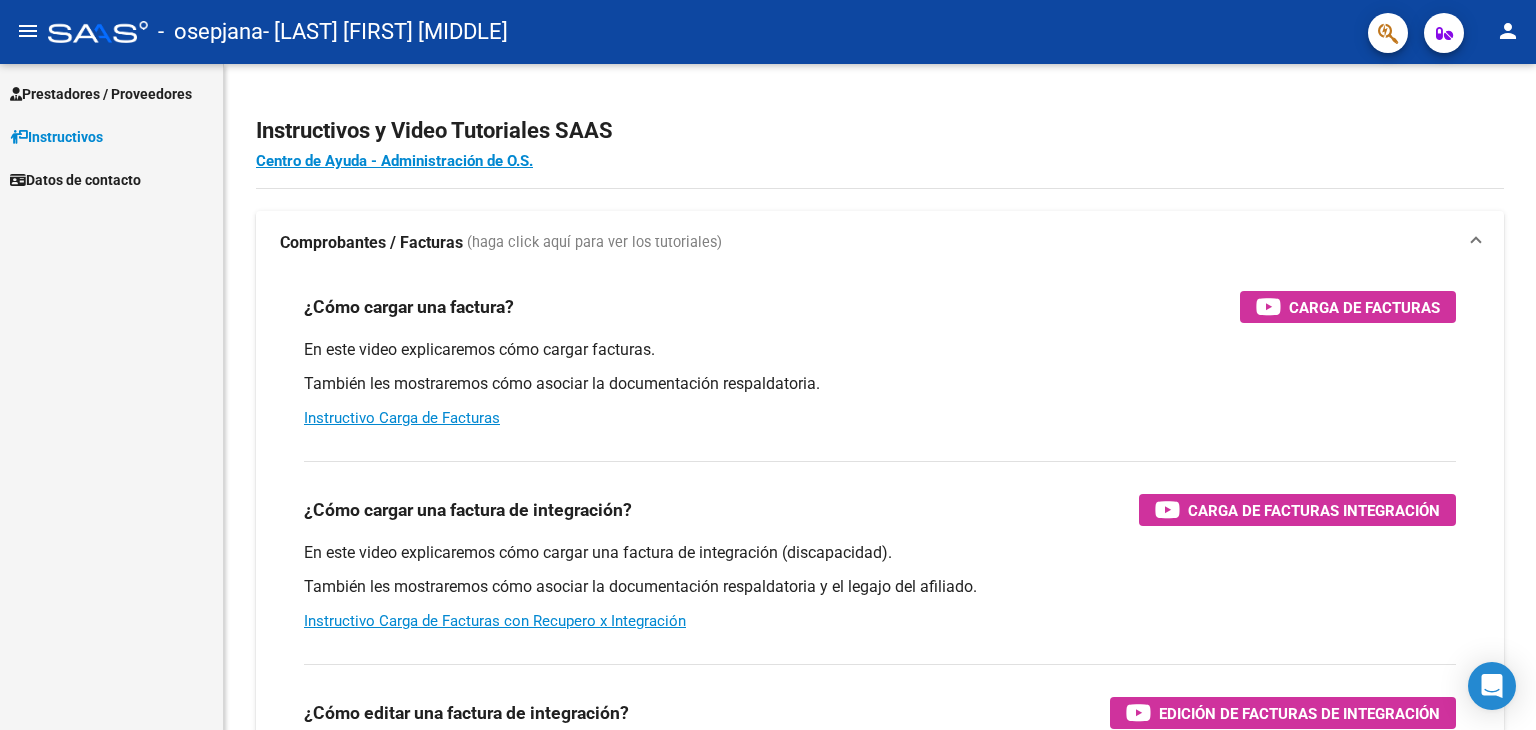 scroll, scrollTop: 0, scrollLeft: 0, axis: both 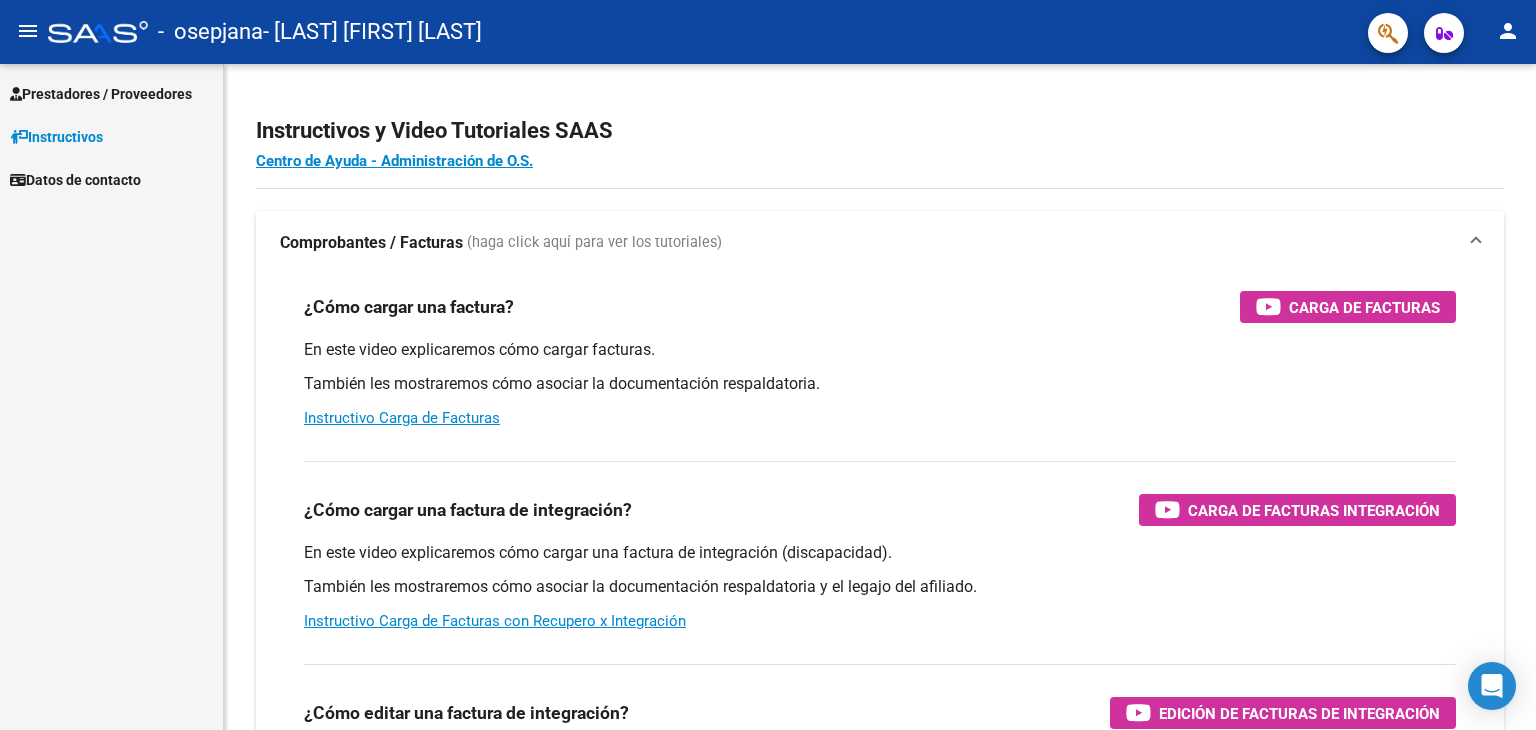 click on "Prestadores / Proveedores" at bounding box center [101, 94] 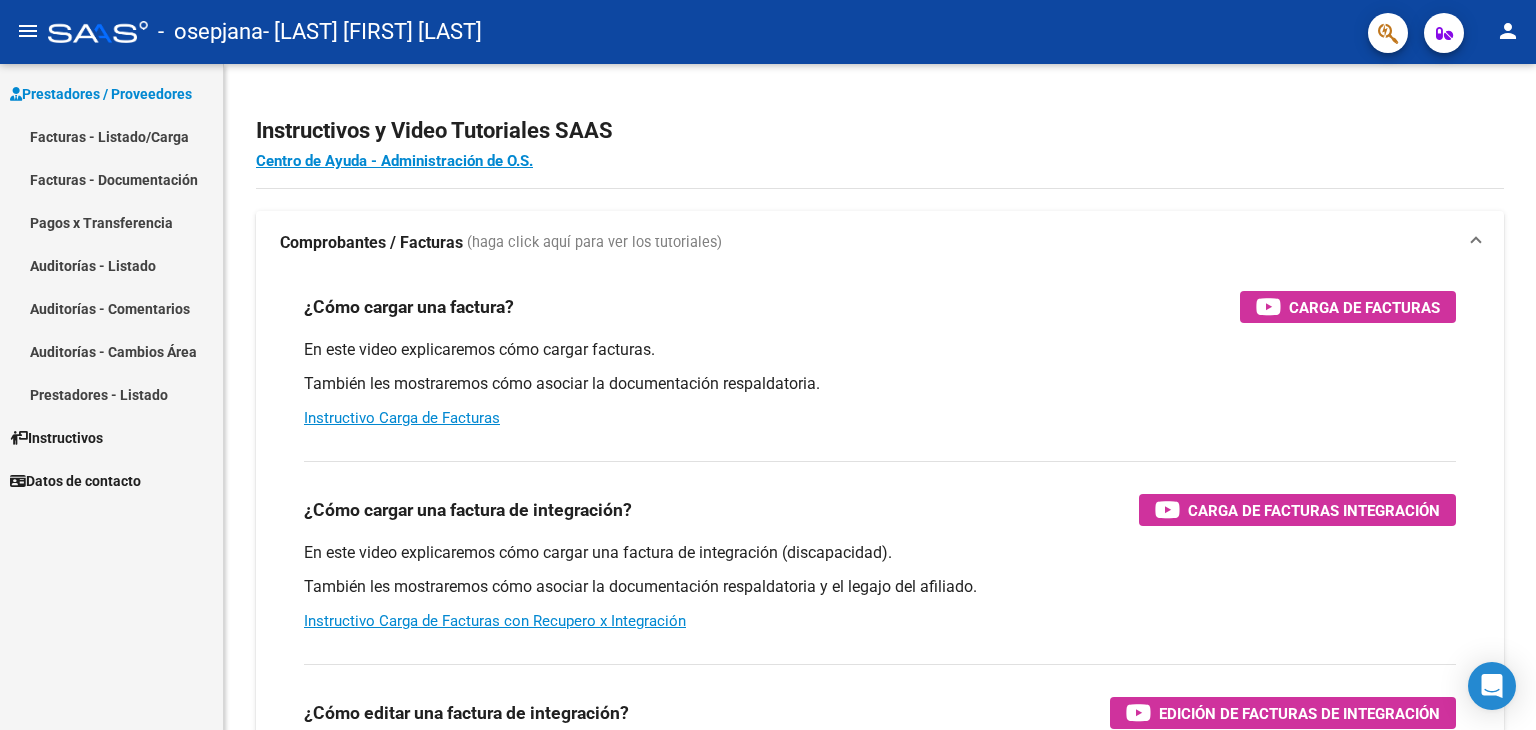 click on "Prestadores / Proveedores" at bounding box center [101, 94] 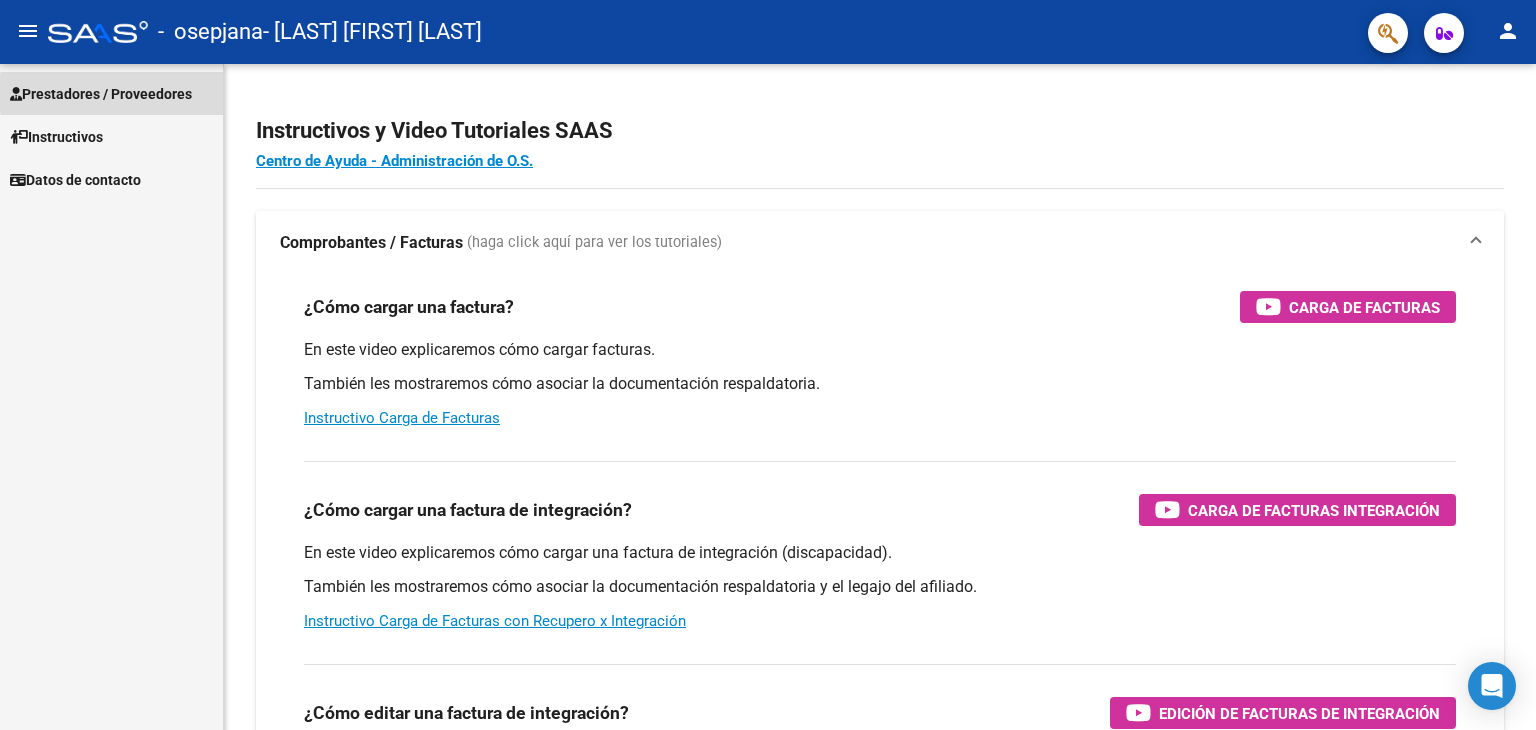 click on "Prestadores / Proveedores" at bounding box center (101, 94) 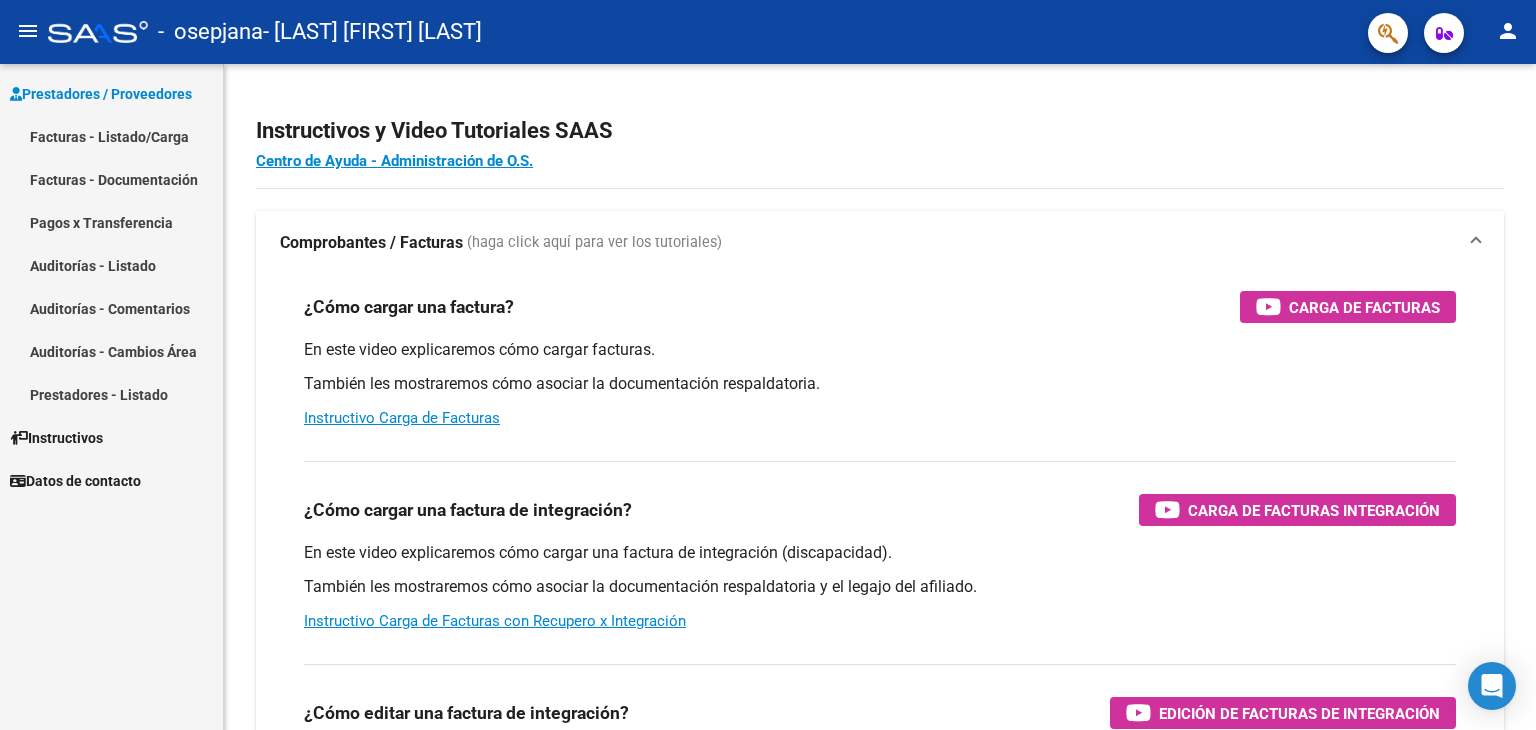 click on "Facturas - Listado/Carga" at bounding box center [111, 136] 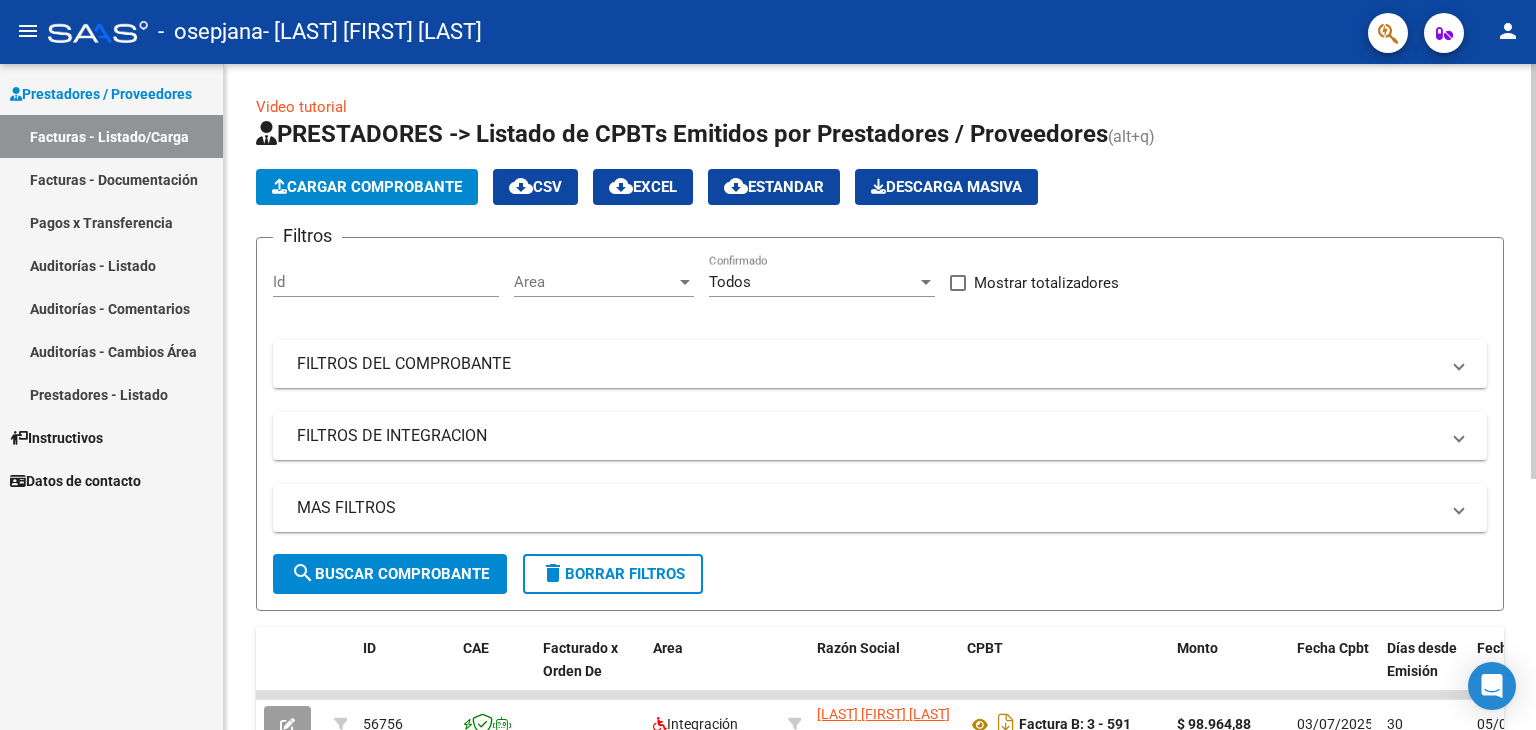 click on "Cargar Comprobante" 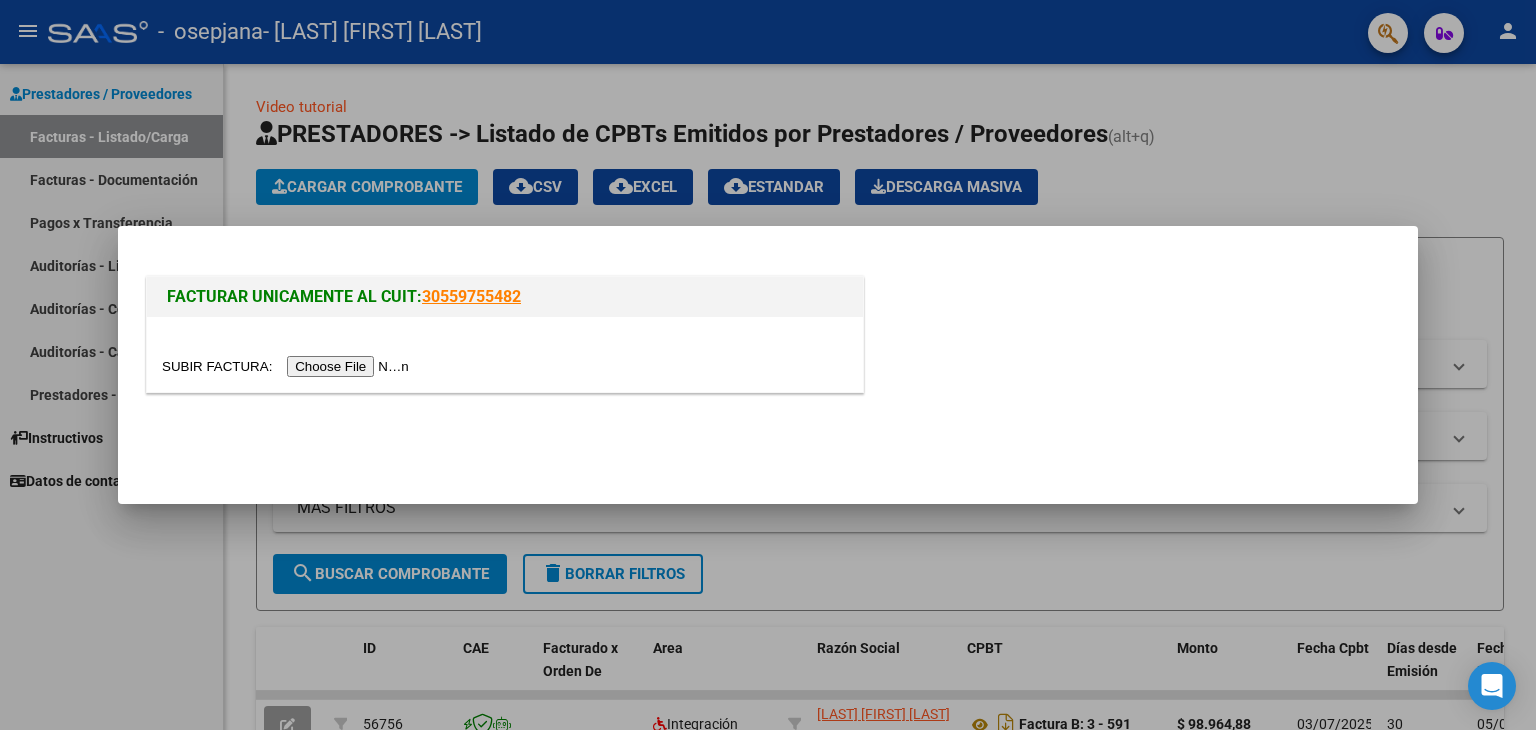 click at bounding box center [288, 366] 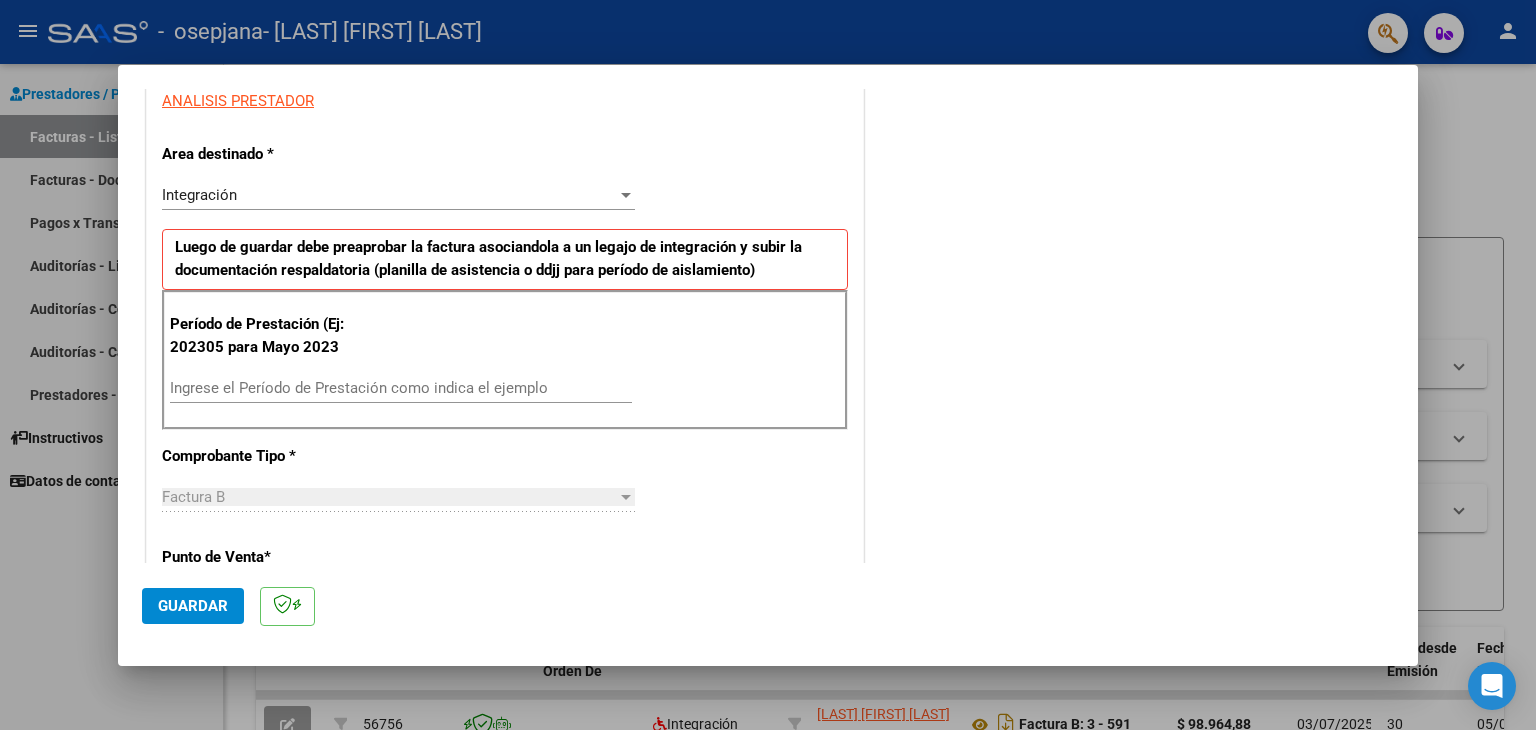 scroll, scrollTop: 386, scrollLeft: 0, axis: vertical 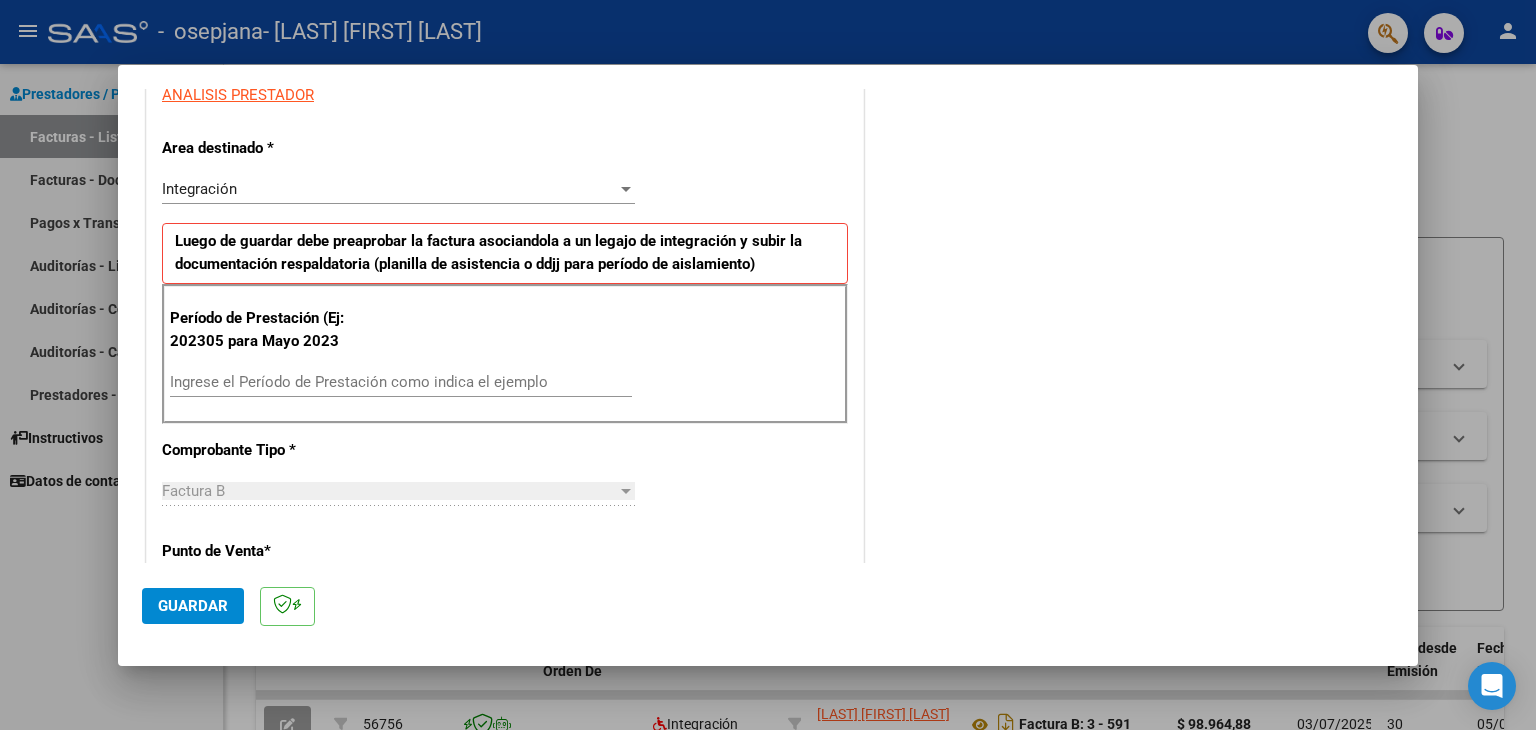 click on "Ingrese el Período de Prestación como indica el ejemplo" at bounding box center (401, 382) 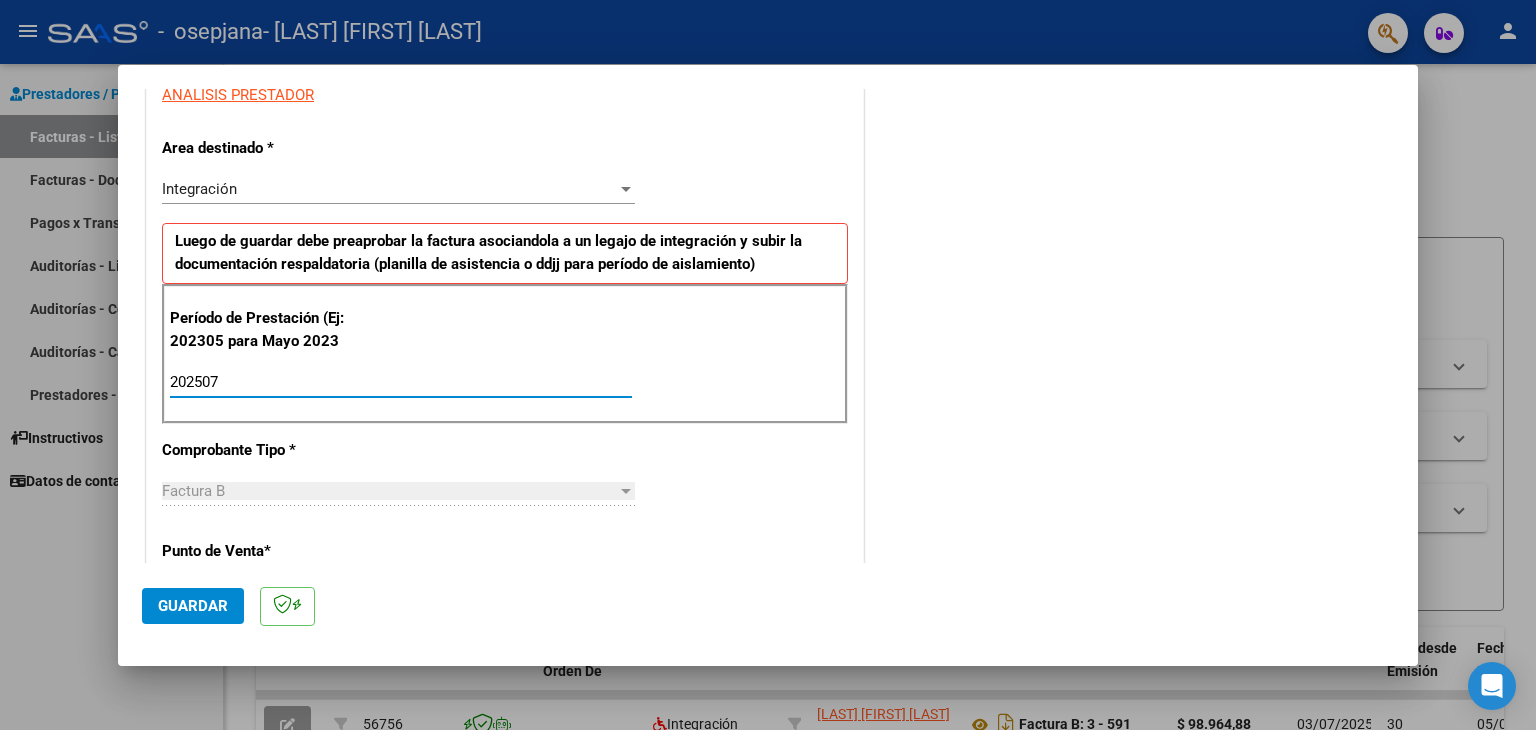 type on "202507" 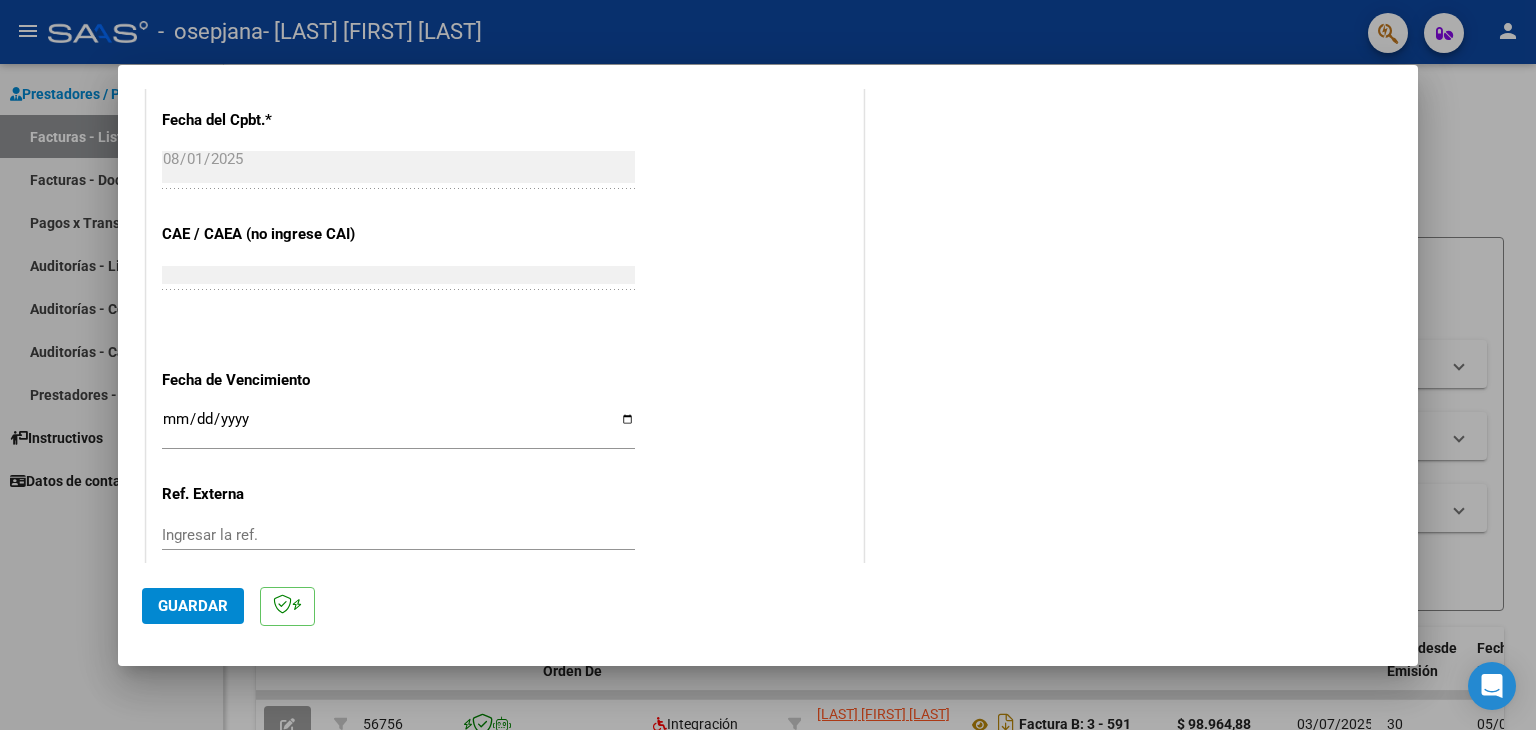 scroll, scrollTop: 1124, scrollLeft: 0, axis: vertical 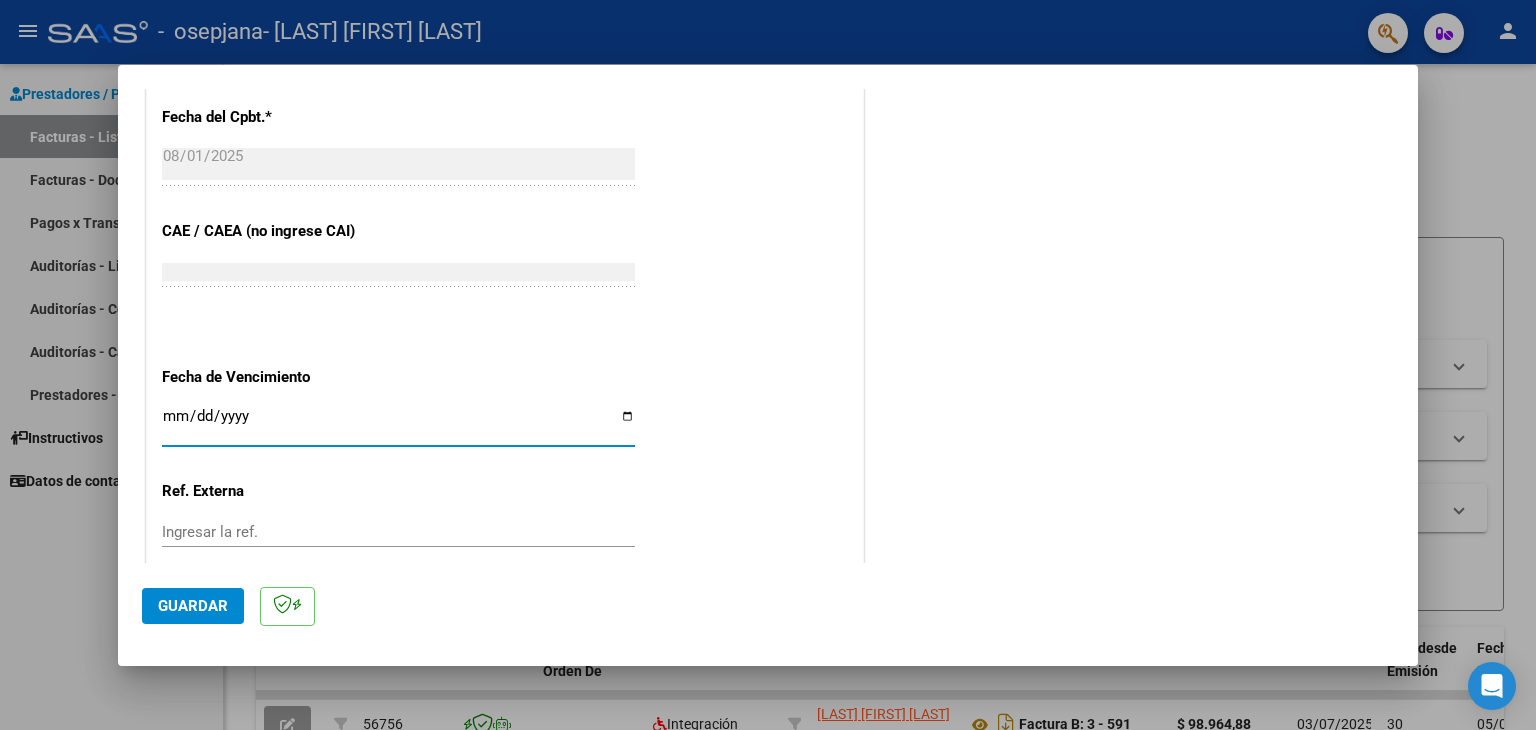 click on "Ingresar la fecha" at bounding box center (398, 424) 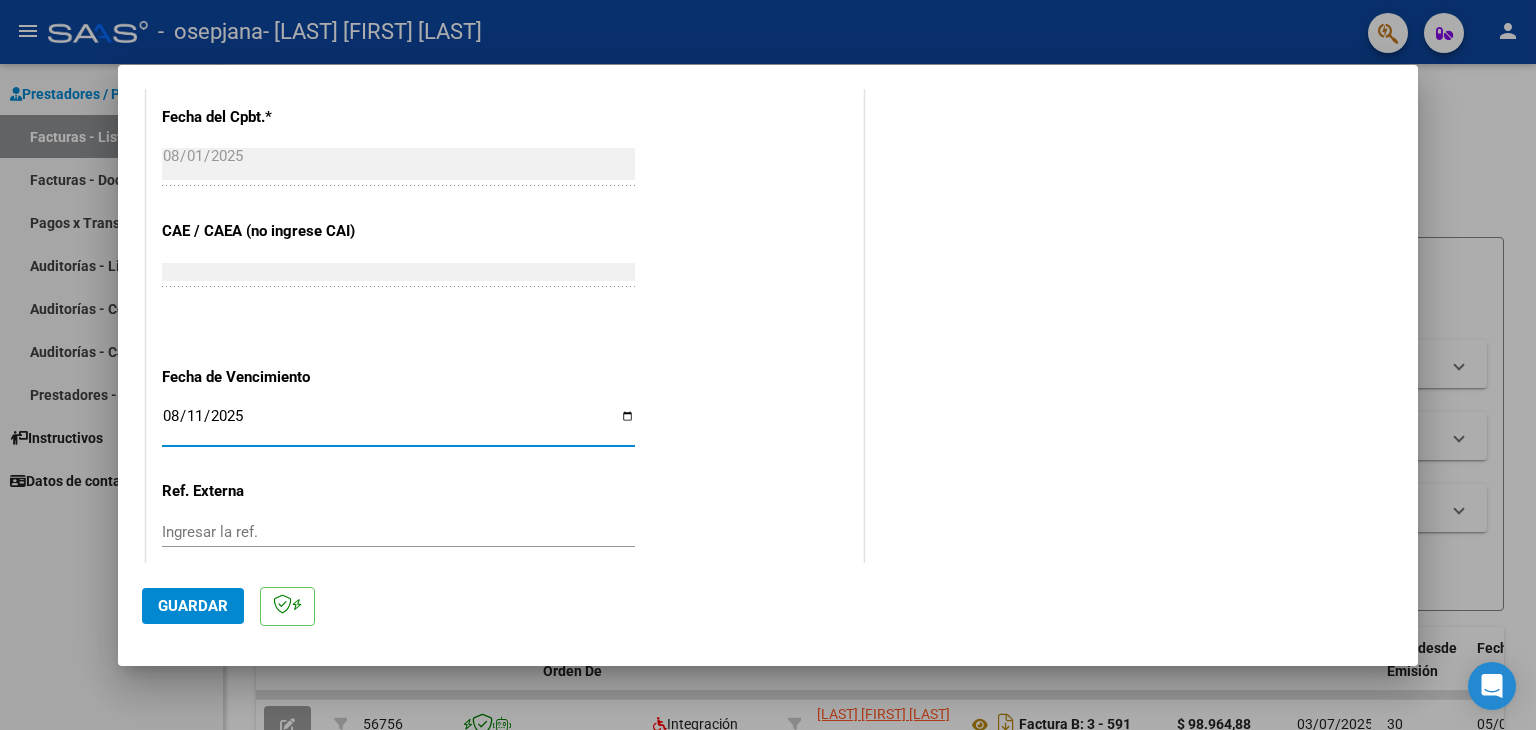 type on "2025-08-11" 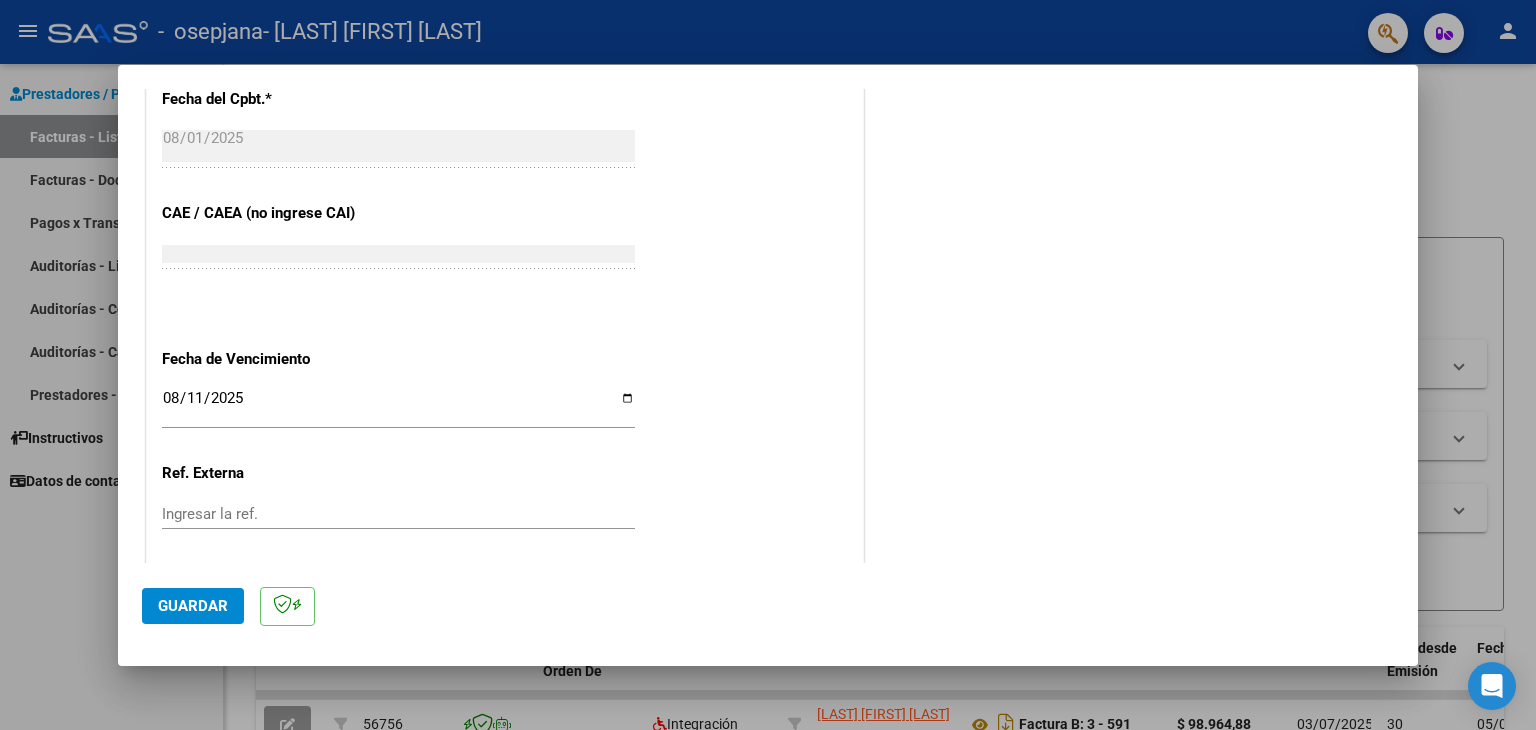 scroll, scrollTop: 1245, scrollLeft: 0, axis: vertical 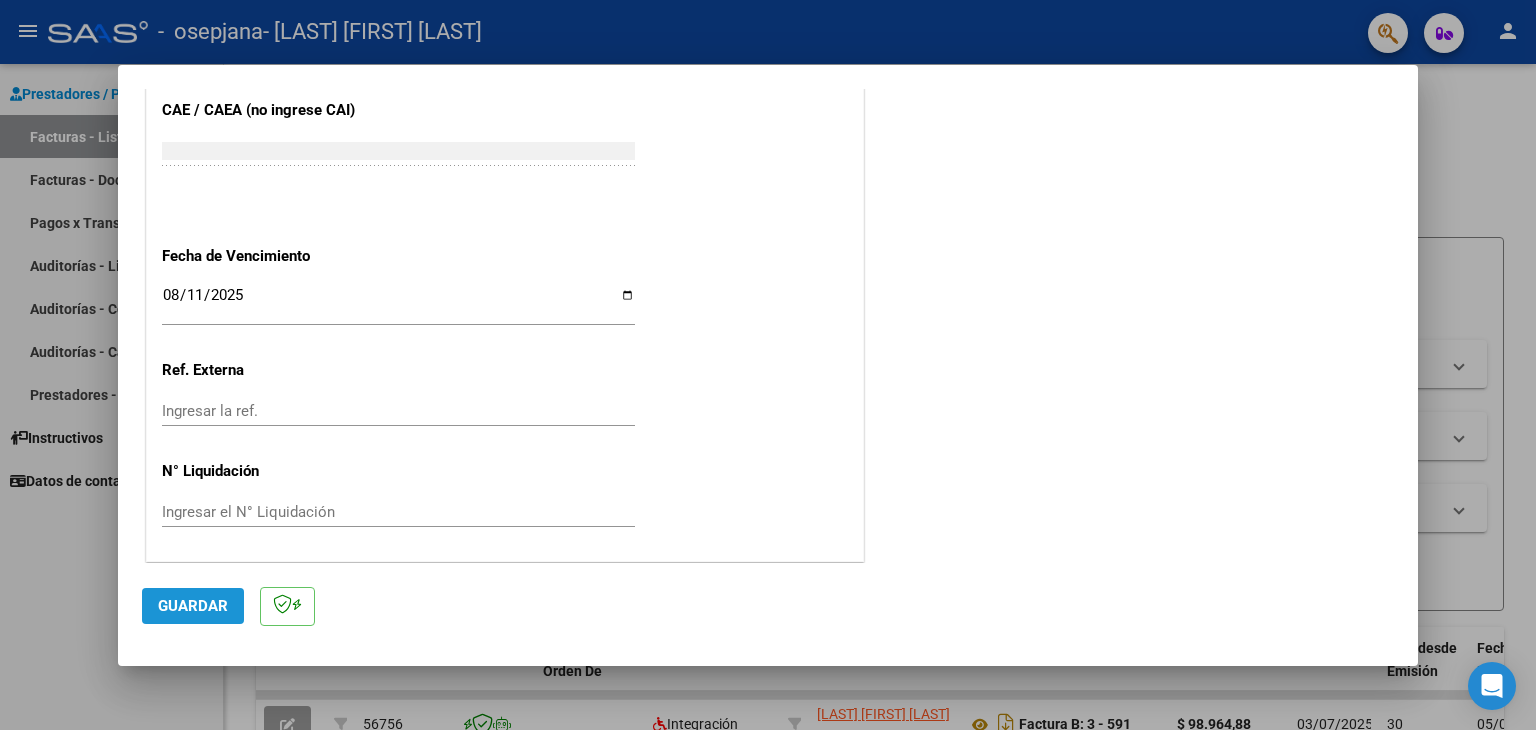 click on "Guardar" 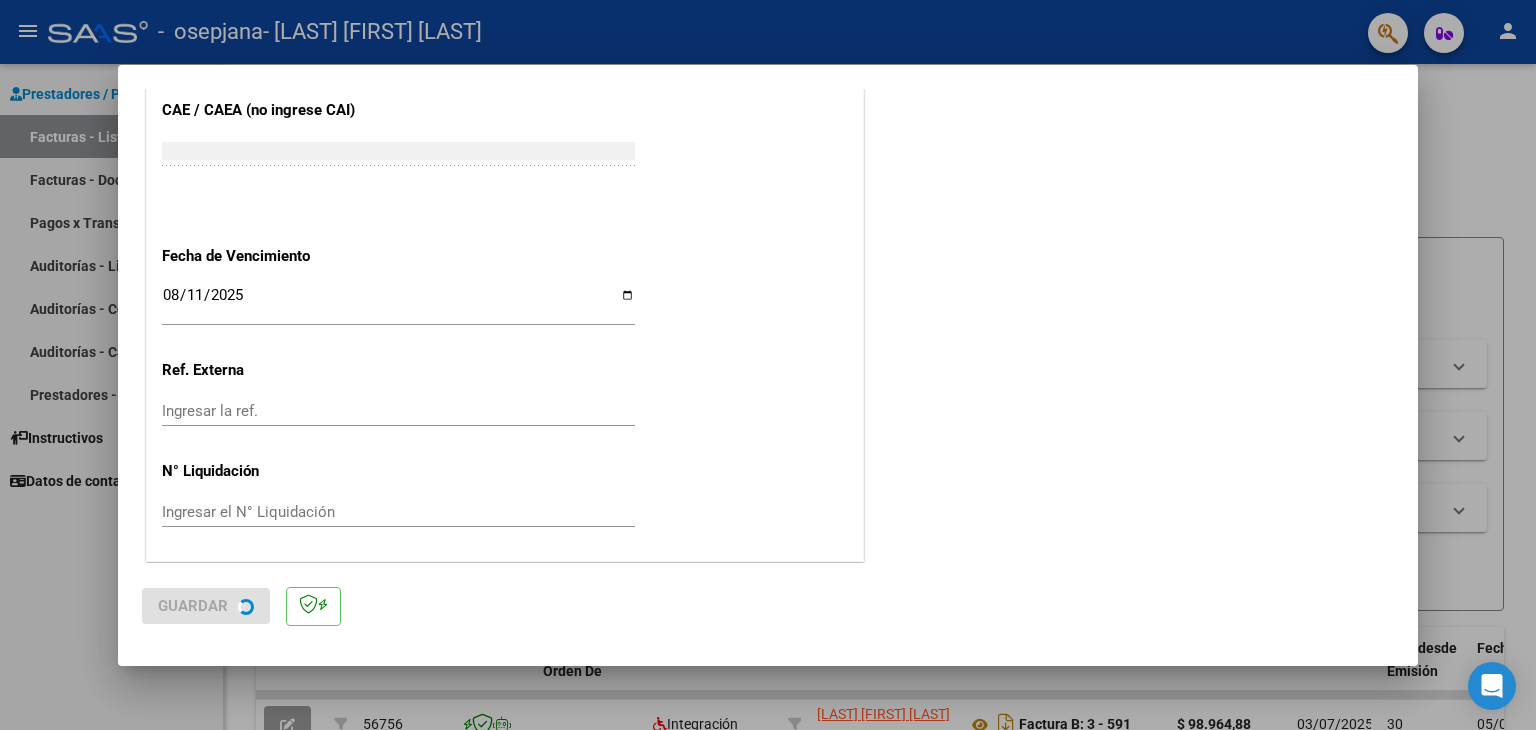 scroll, scrollTop: 0, scrollLeft: 0, axis: both 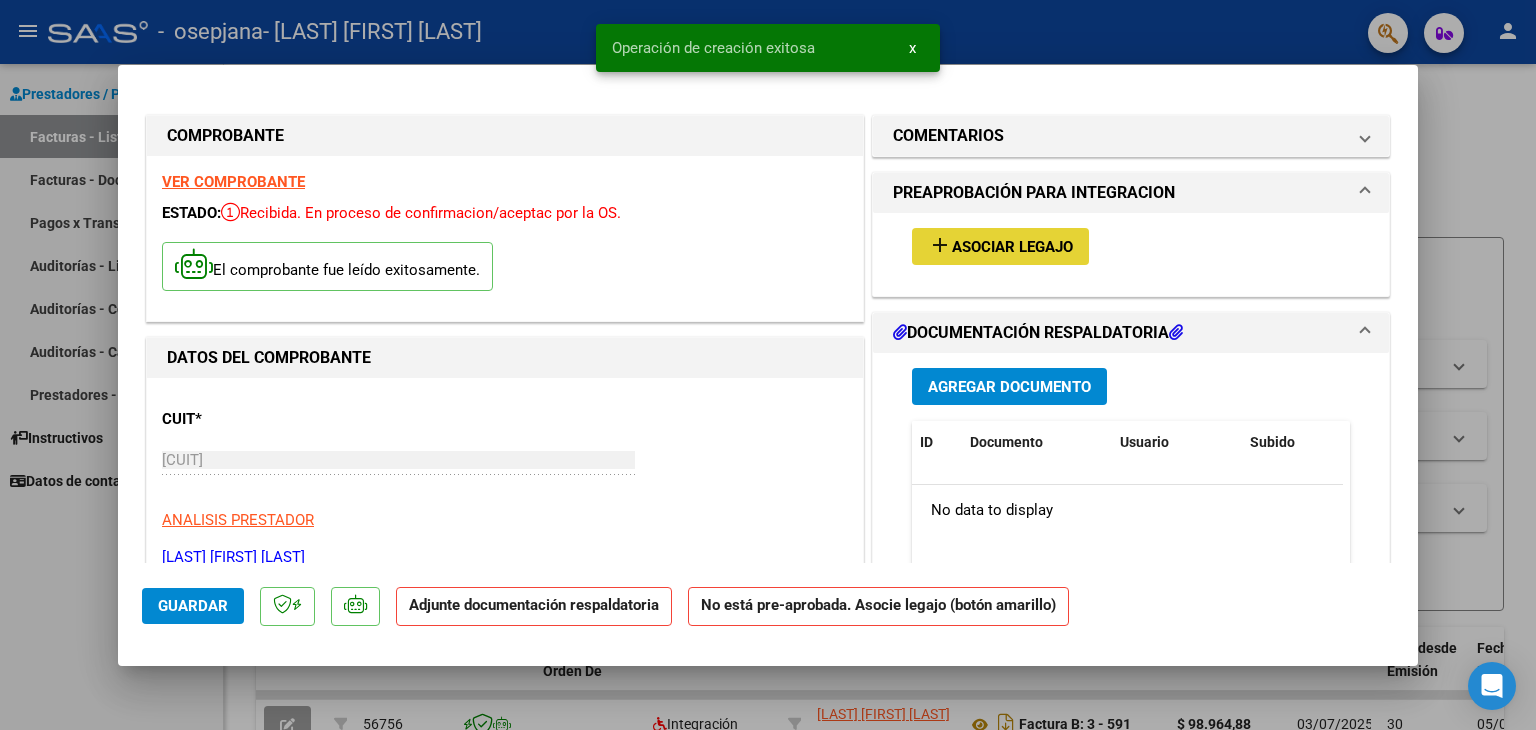 click on "Asociar Legajo" at bounding box center (1012, 247) 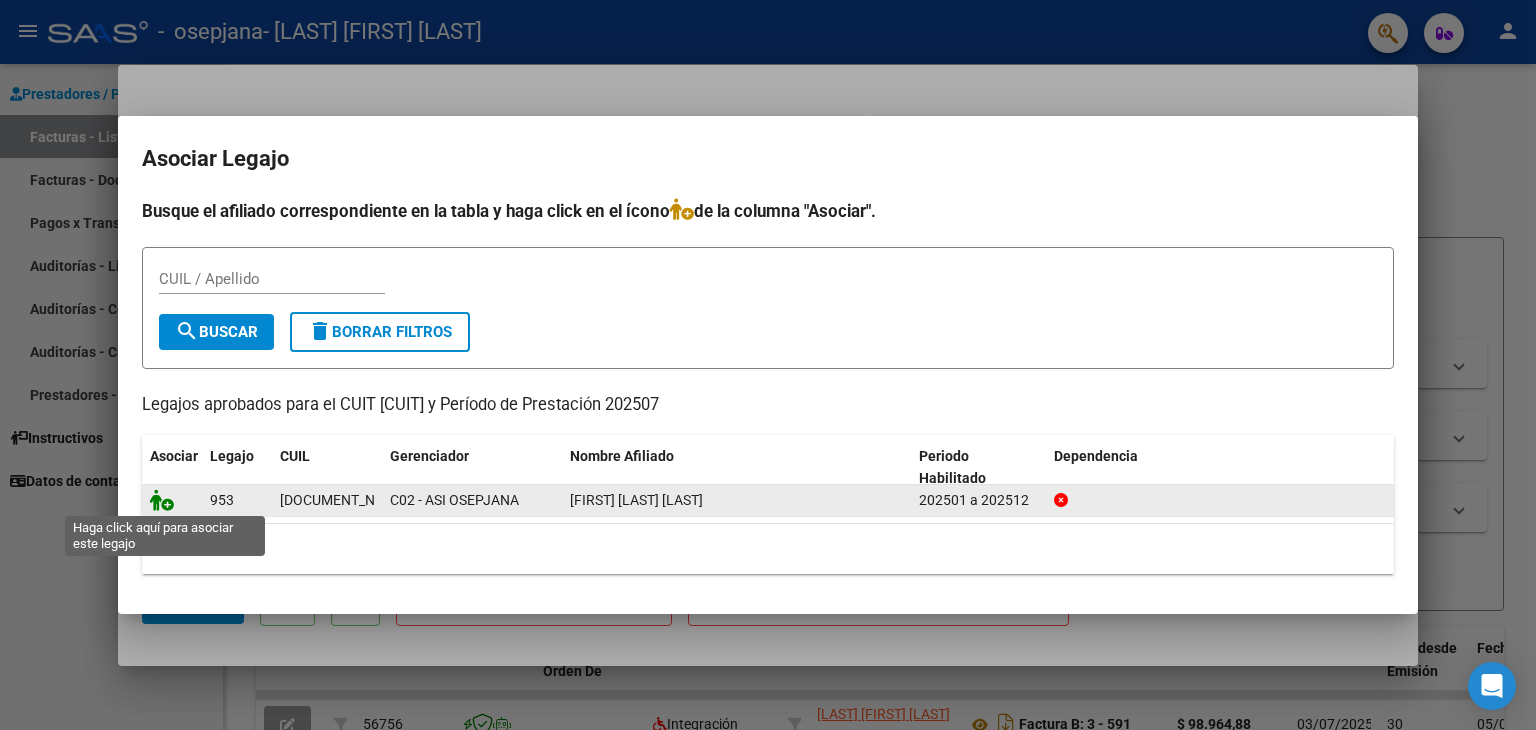 click 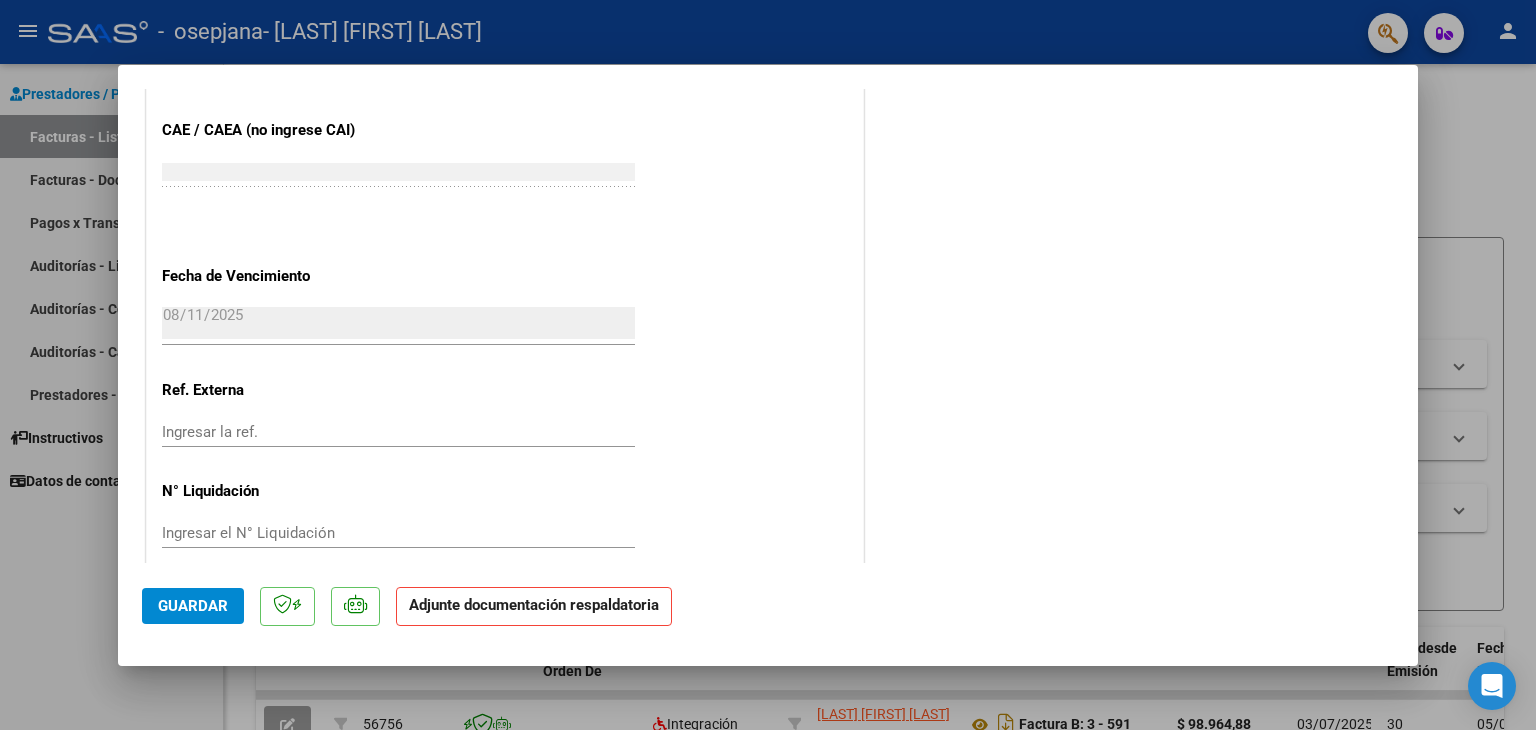 scroll, scrollTop: 1313, scrollLeft: 0, axis: vertical 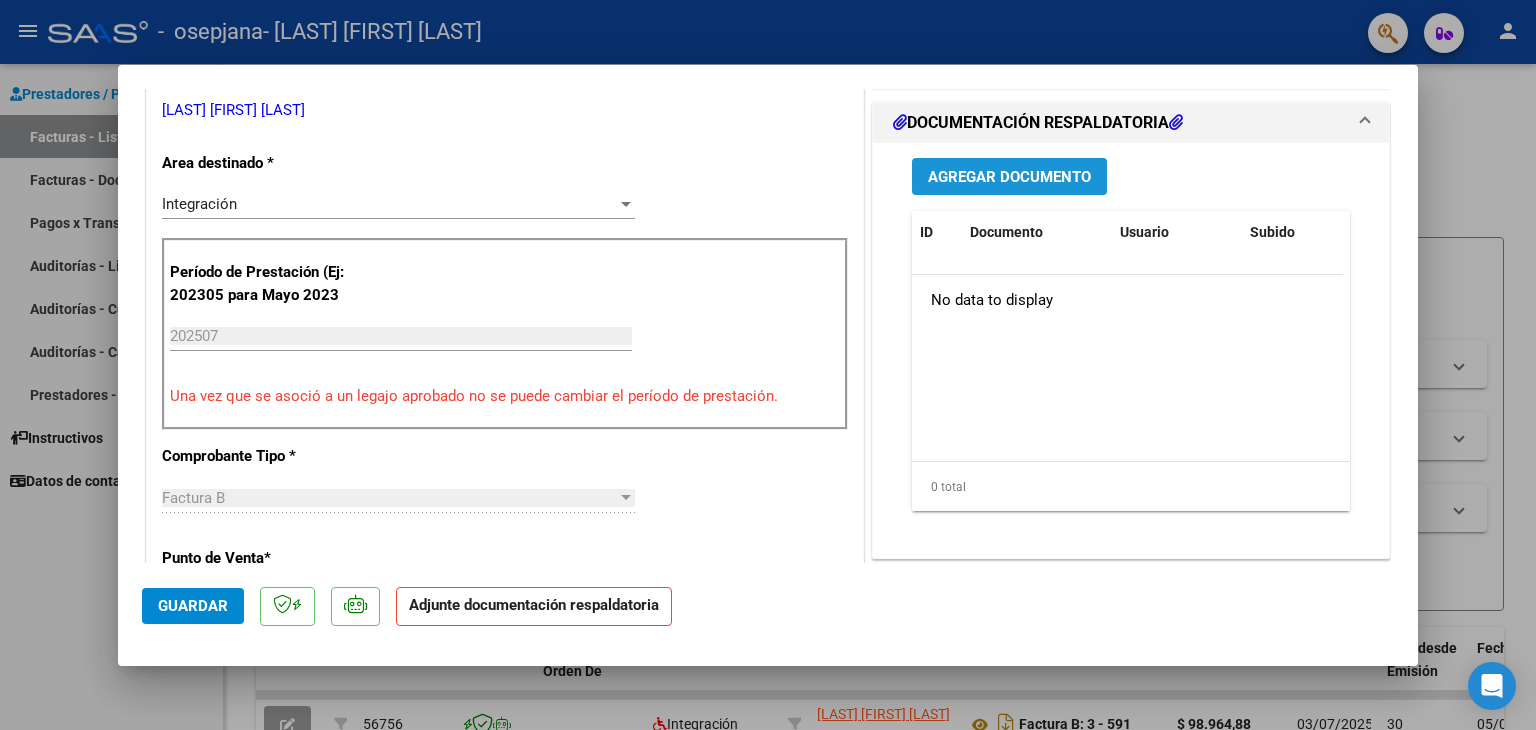 click on "Agregar Documento" at bounding box center [1009, 177] 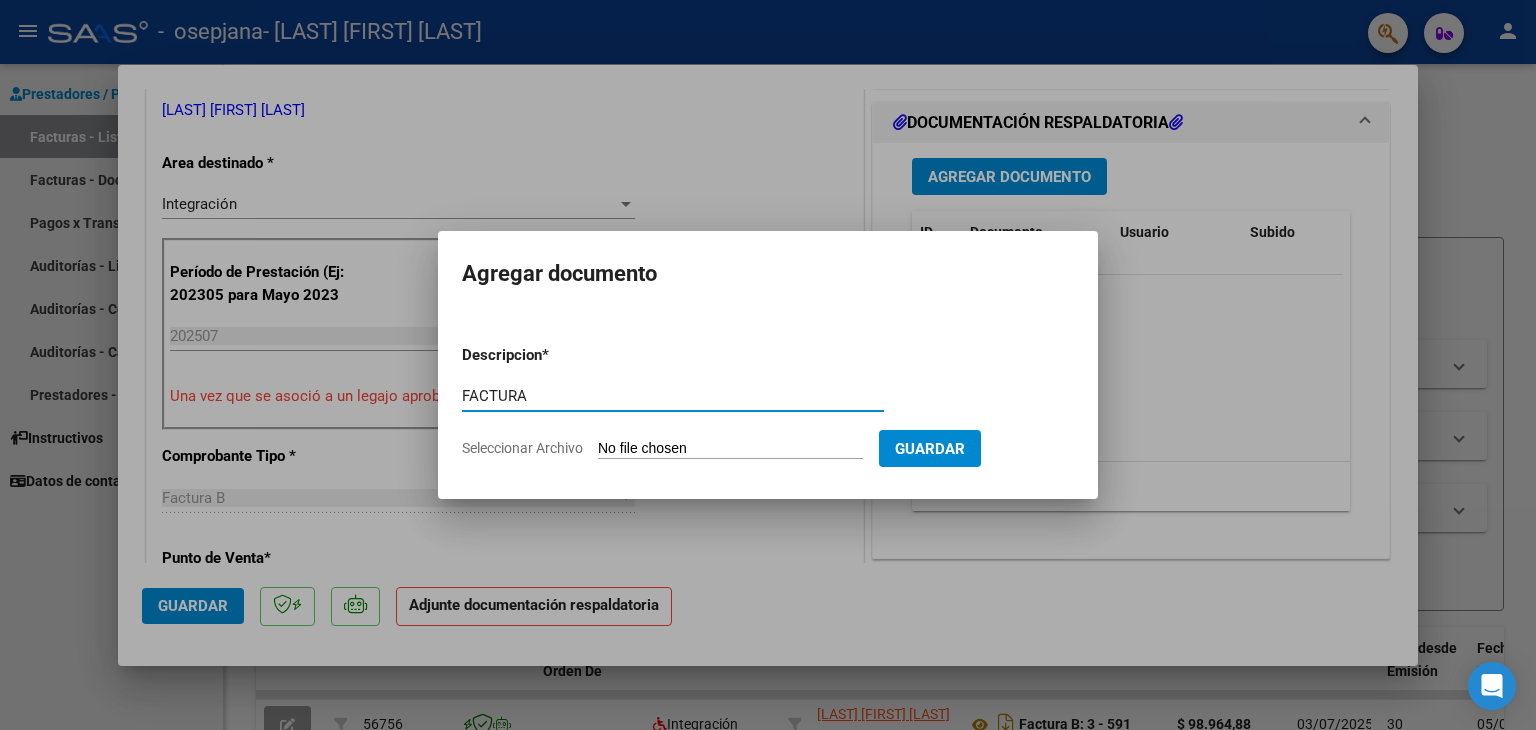 click on "Seleccionar Archivo" at bounding box center [730, 449] 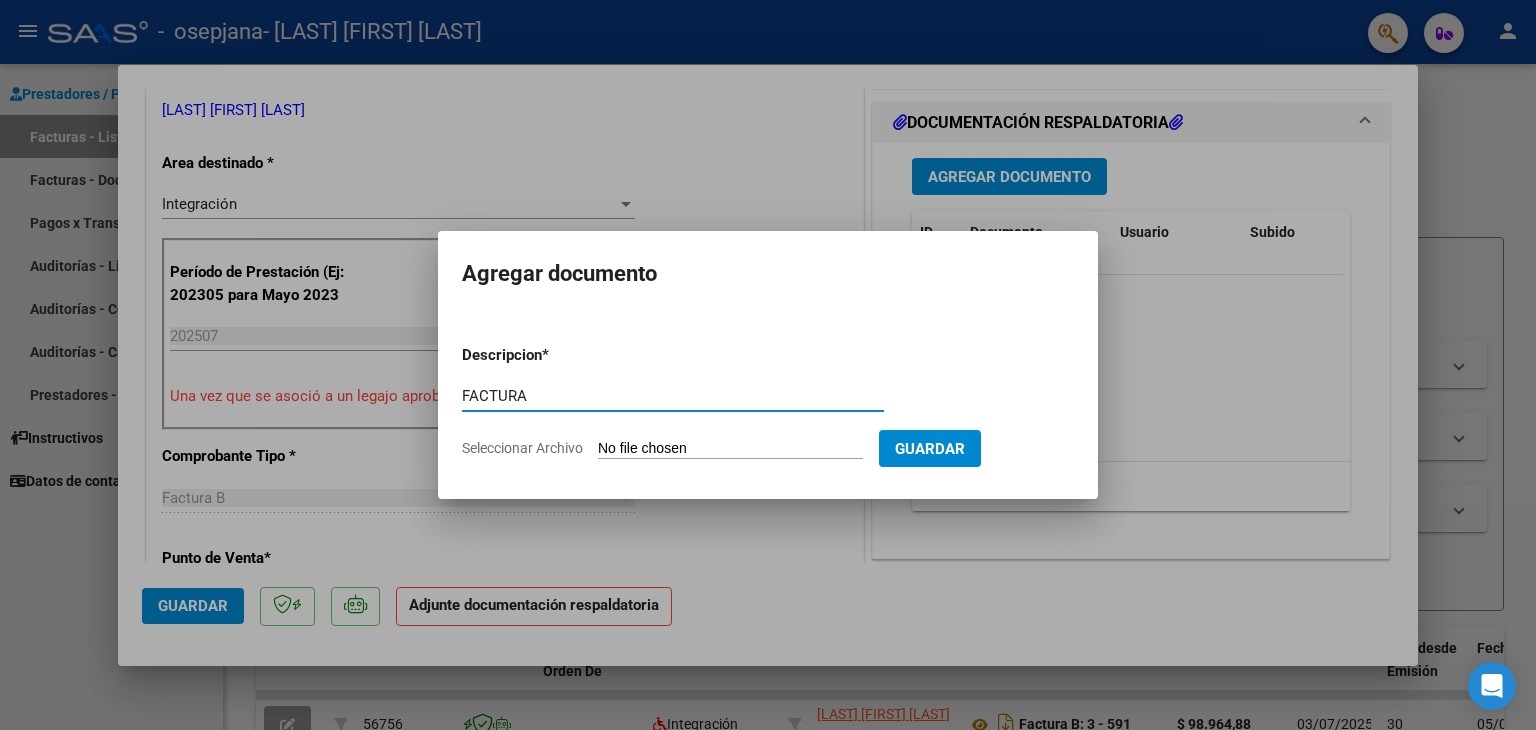 drag, startPoint x: 536, startPoint y: 394, endPoint x: 450, endPoint y: 407, distance: 86.977005 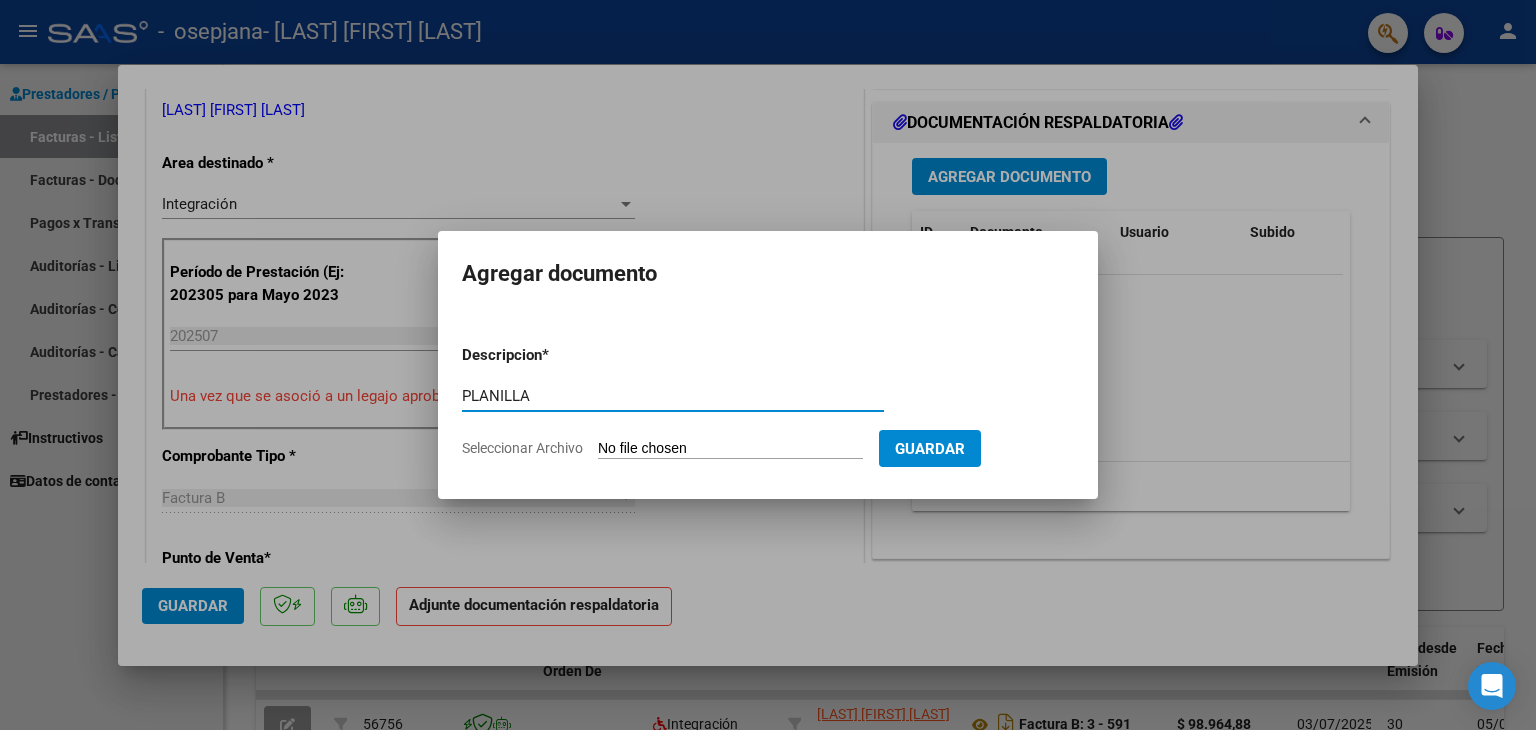 type on "PLANILLA" 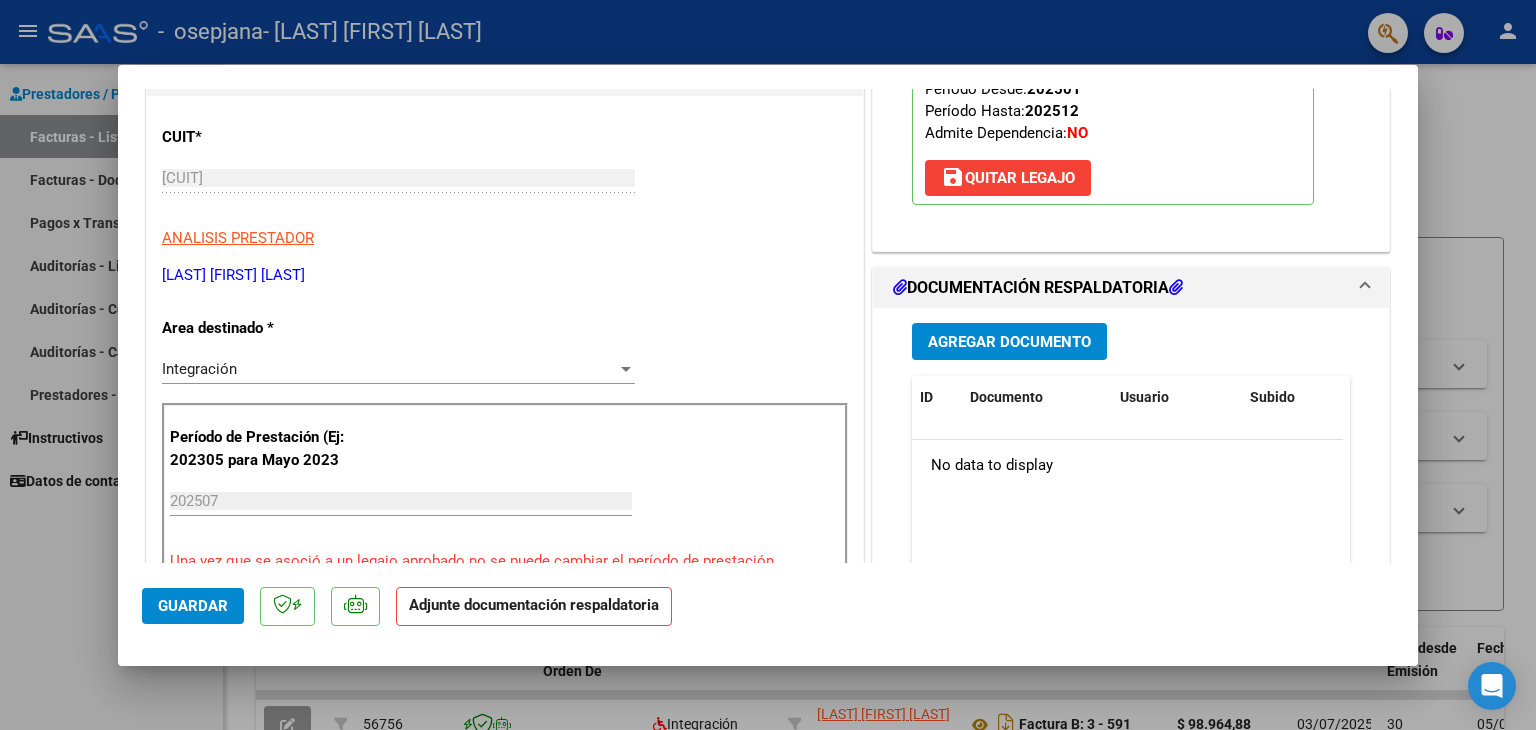 scroll, scrollTop: 164, scrollLeft: 0, axis: vertical 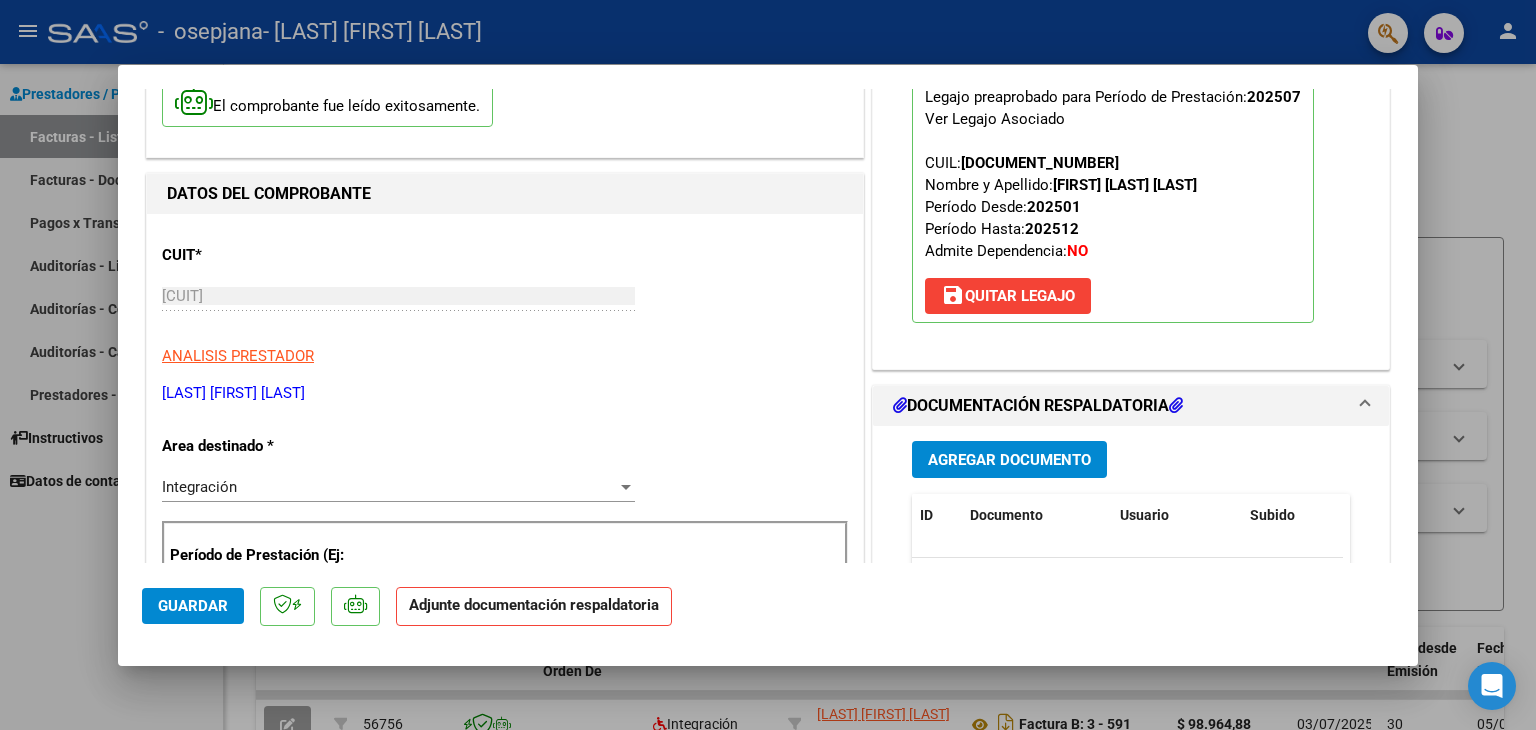 click on "DOCUMENTACIÓN RESPALDATORIA" at bounding box center (1038, 406) 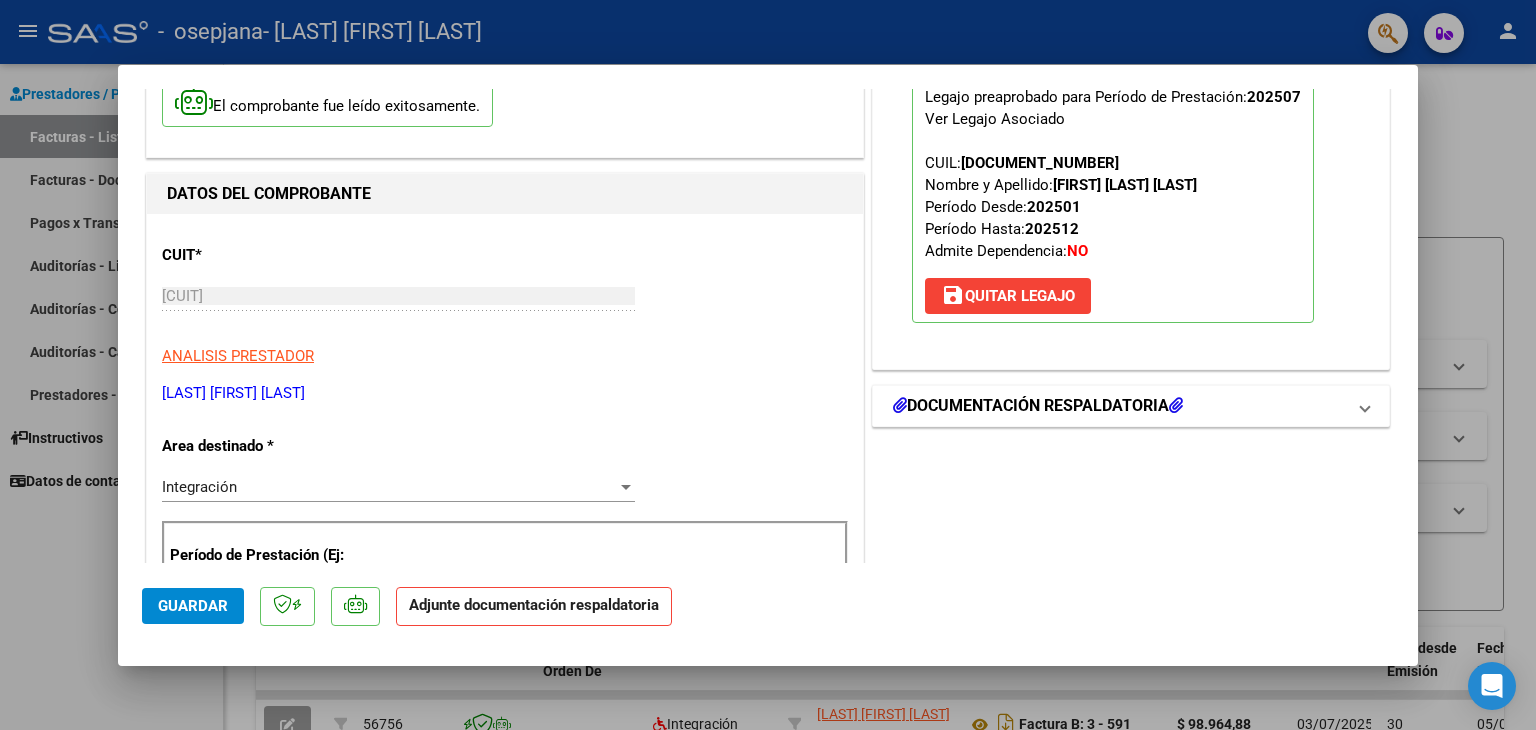 click on "DOCUMENTACIÓN RESPALDATORIA" at bounding box center (1038, 406) 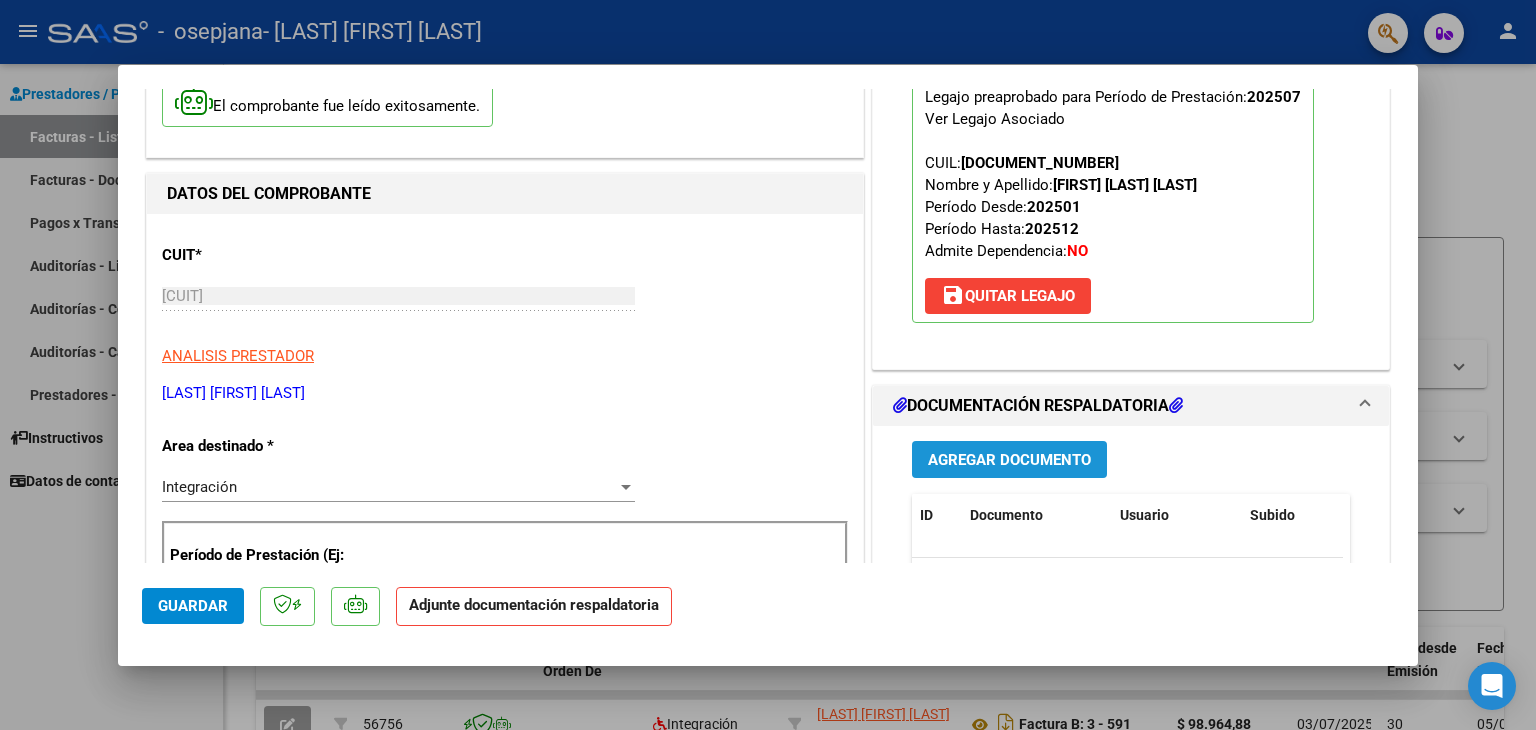 click on "Agregar Documento" at bounding box center (1009, 460) 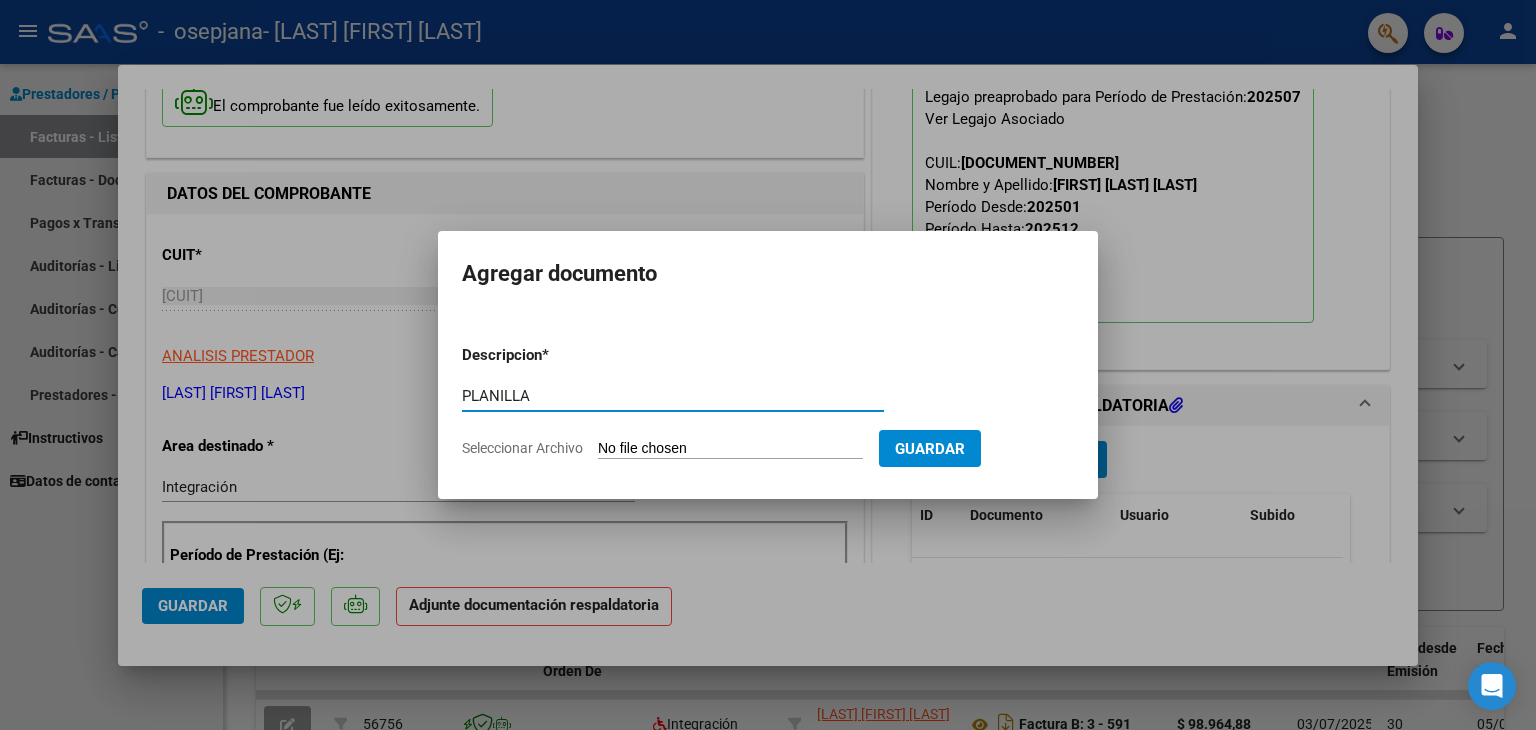 type on "PLANILLA" 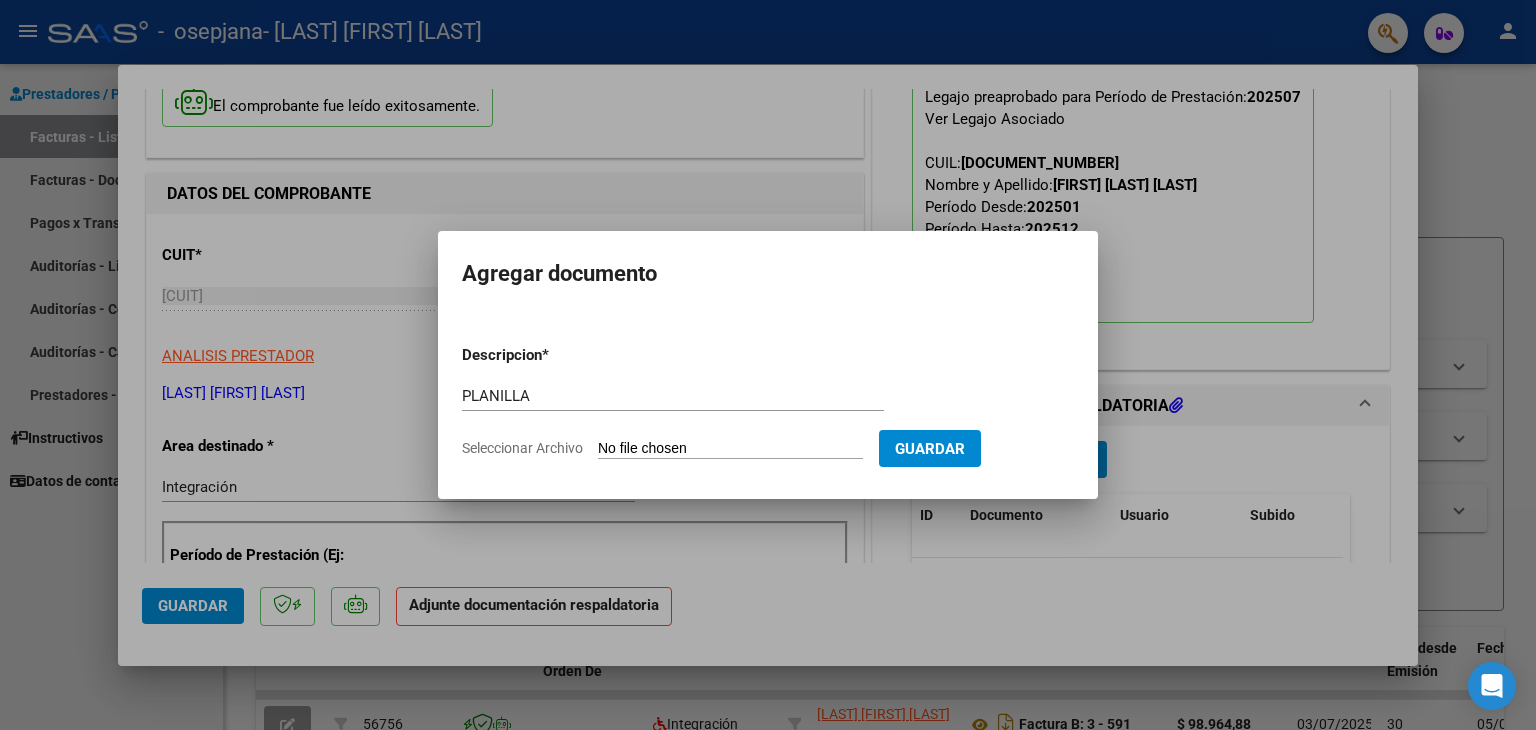 type on "C:\fakepath\PLANILLA ASISTENCIA ALEGRE BAUTISTA.pdf" 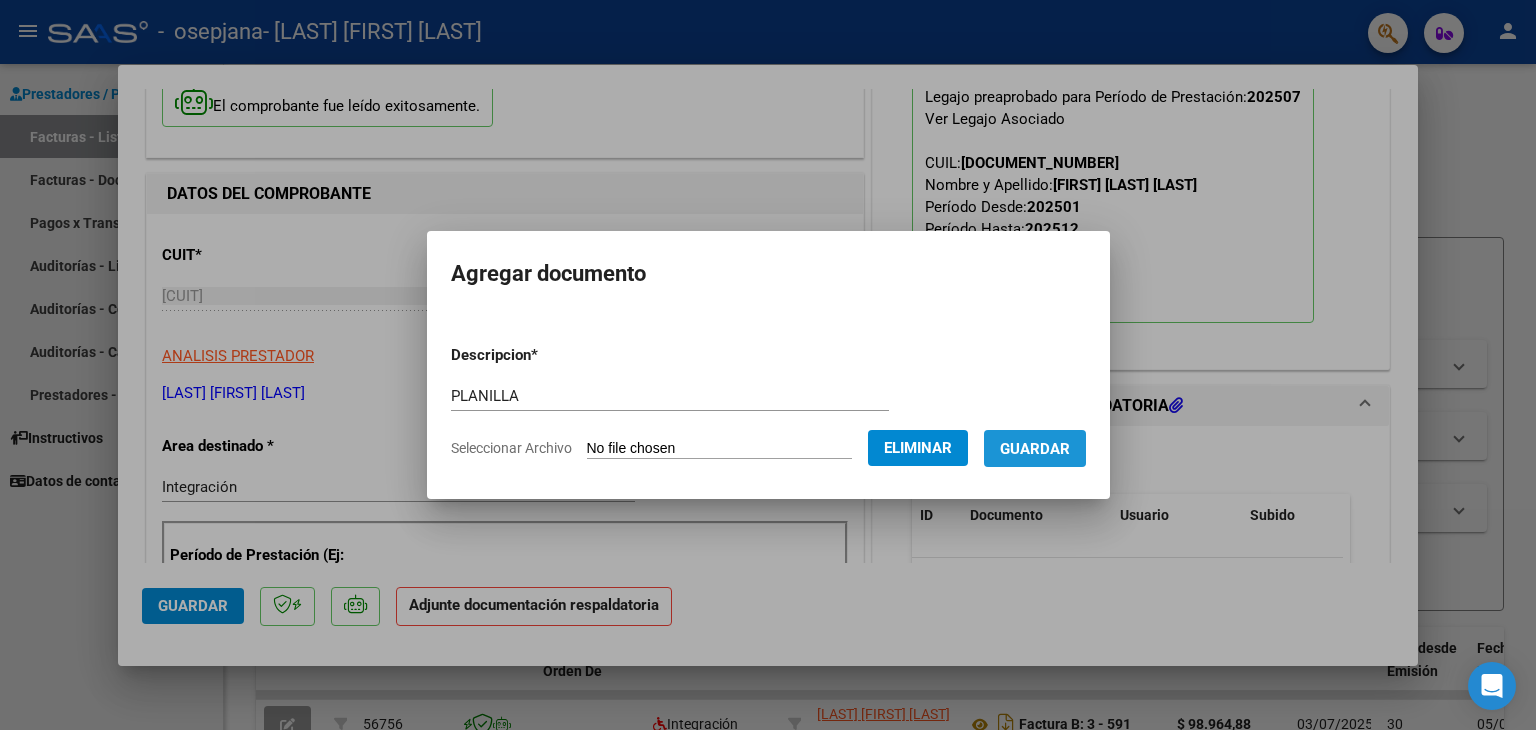 click on "Guardar" at bounding box center [1035, 449] 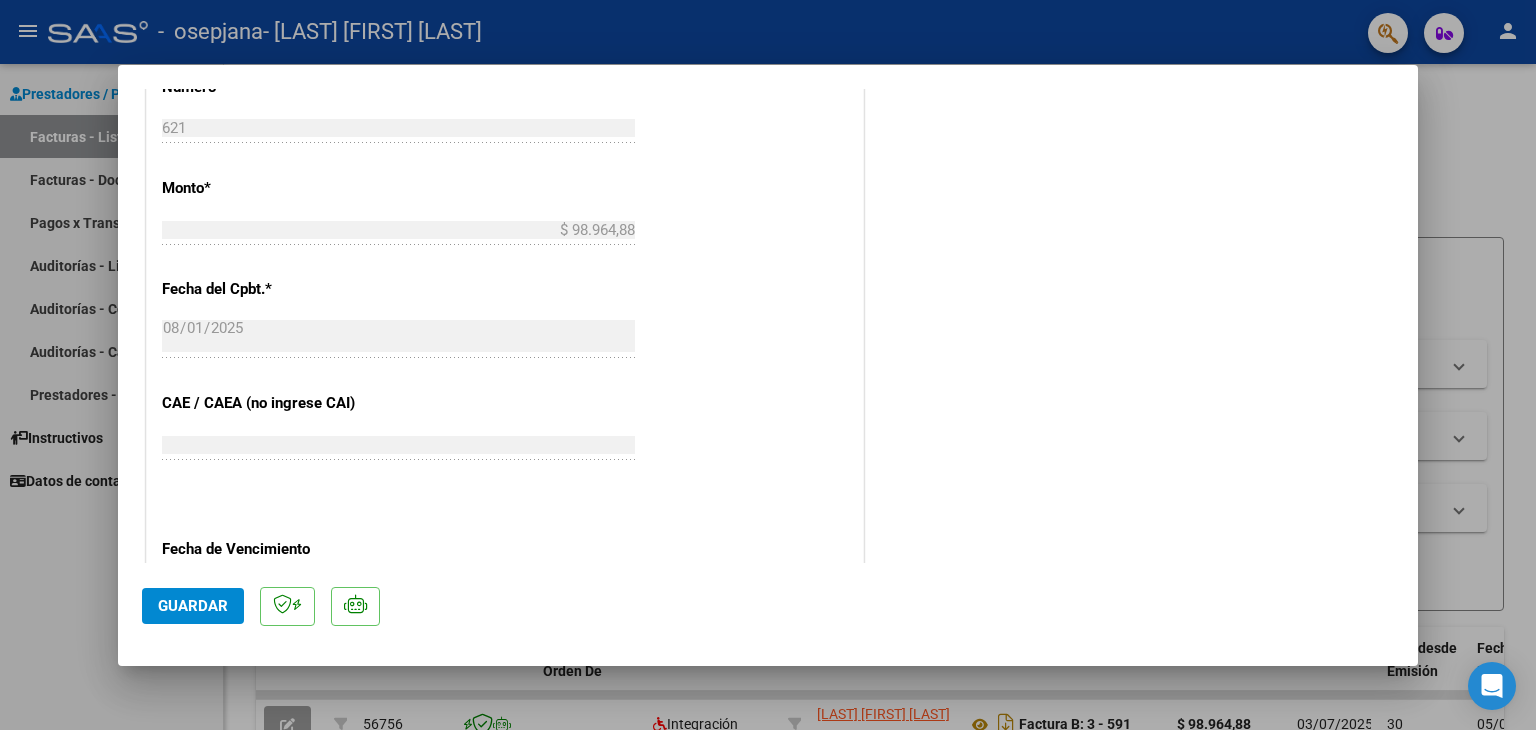 scroll, scrollTop: 1003, scrollLeft: 0, axis: vertical 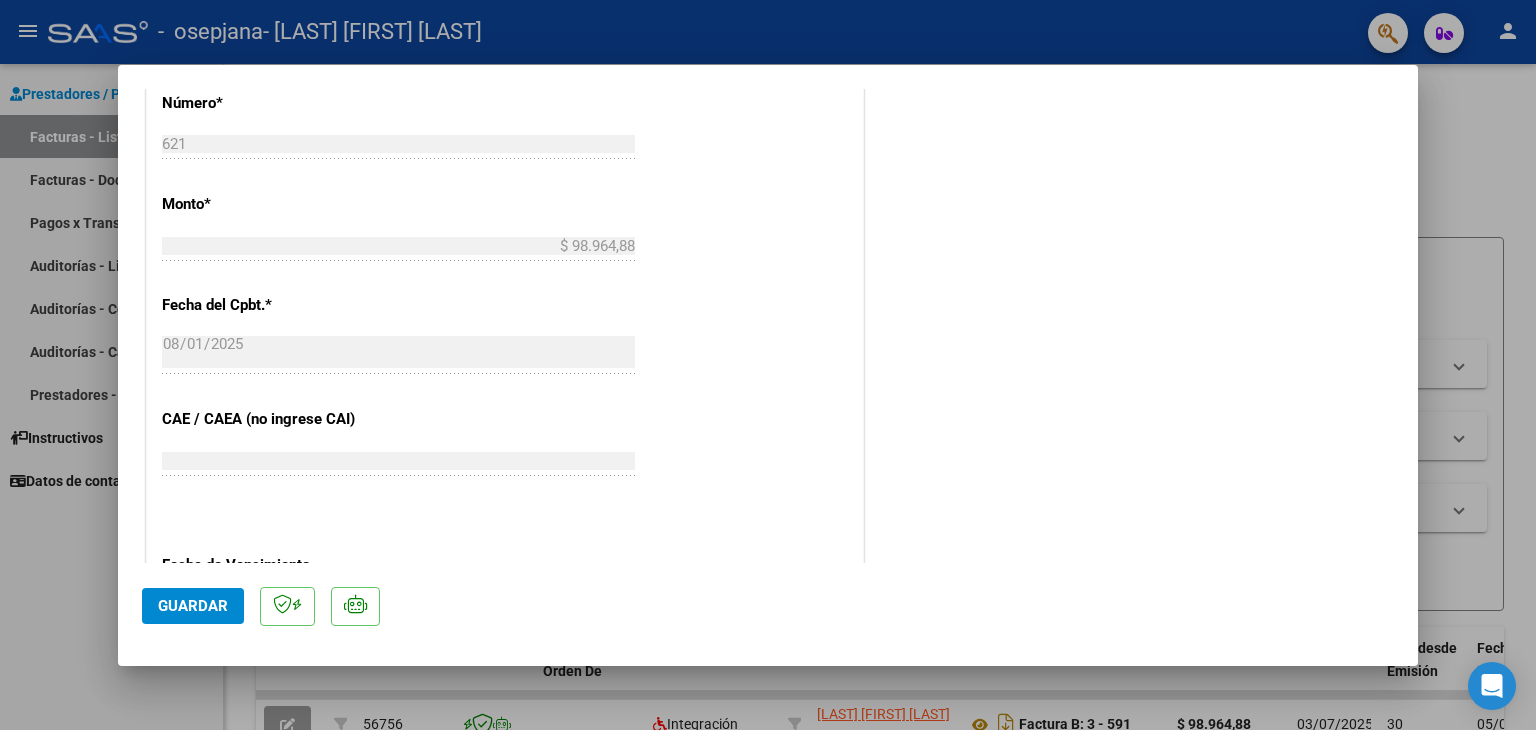 click on "Guardar" 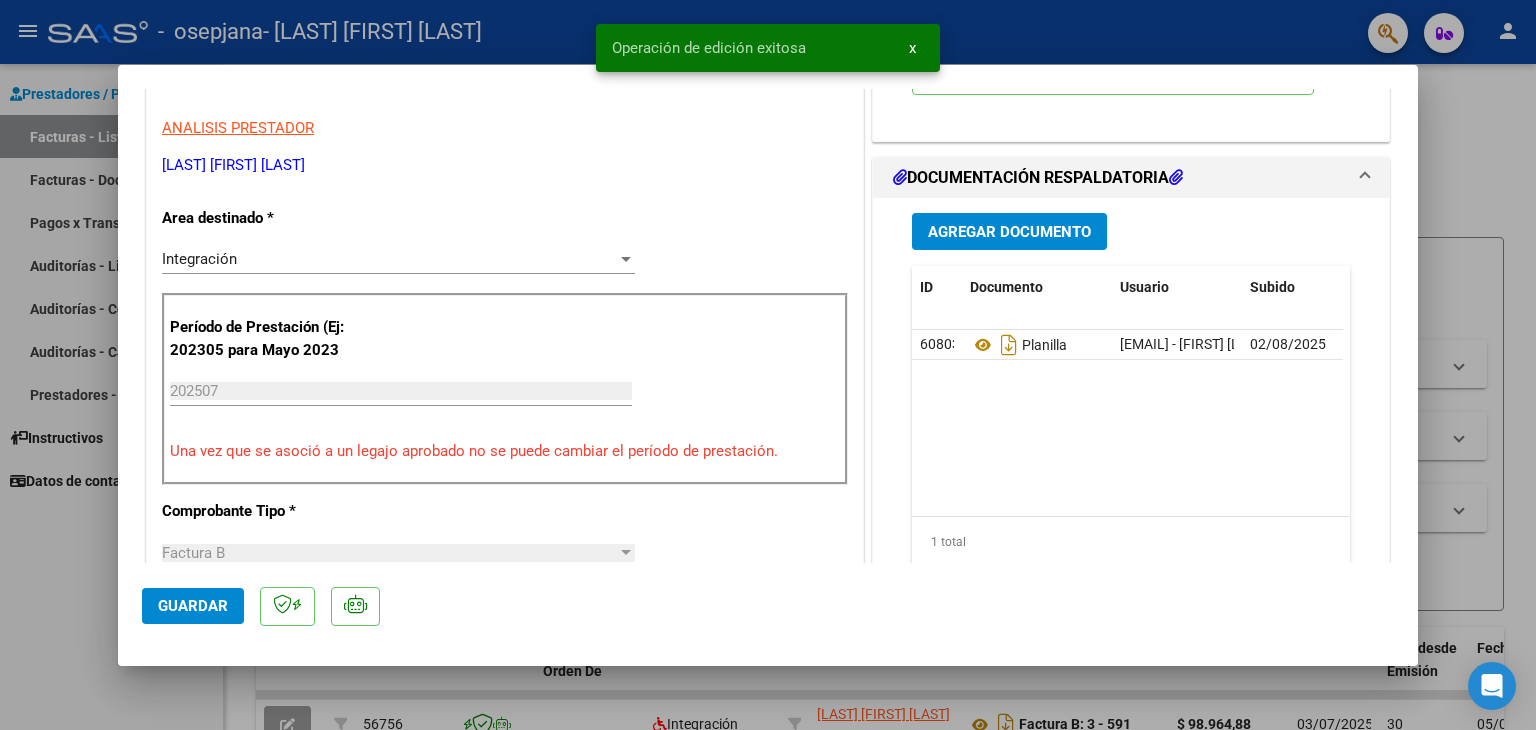 scroll, scrollTop: 0, scrollLeft: 0, axis: both 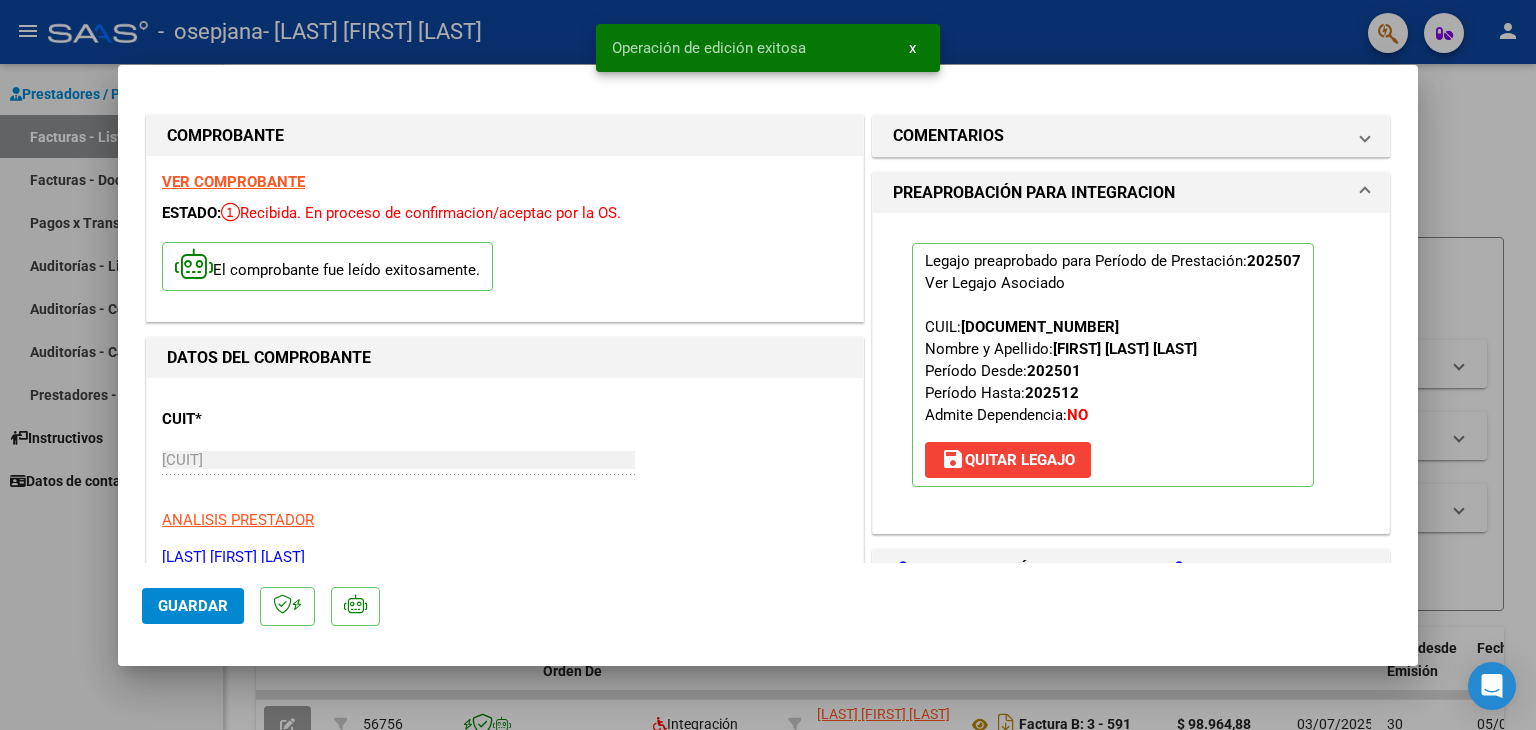 click at bounding box center (768, 365) 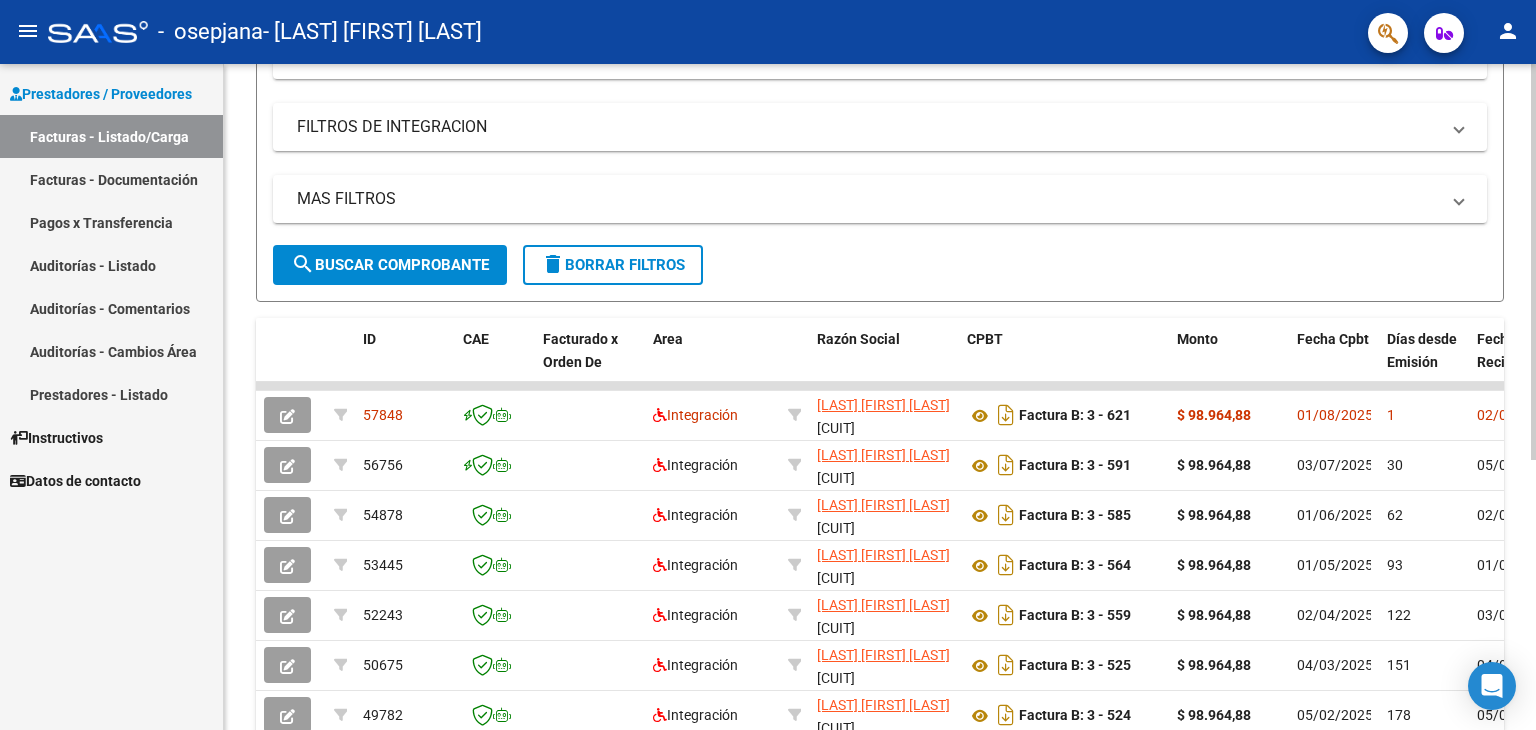 scroll, scrollTop: 316, scrollLeft: 0, axis: vertical 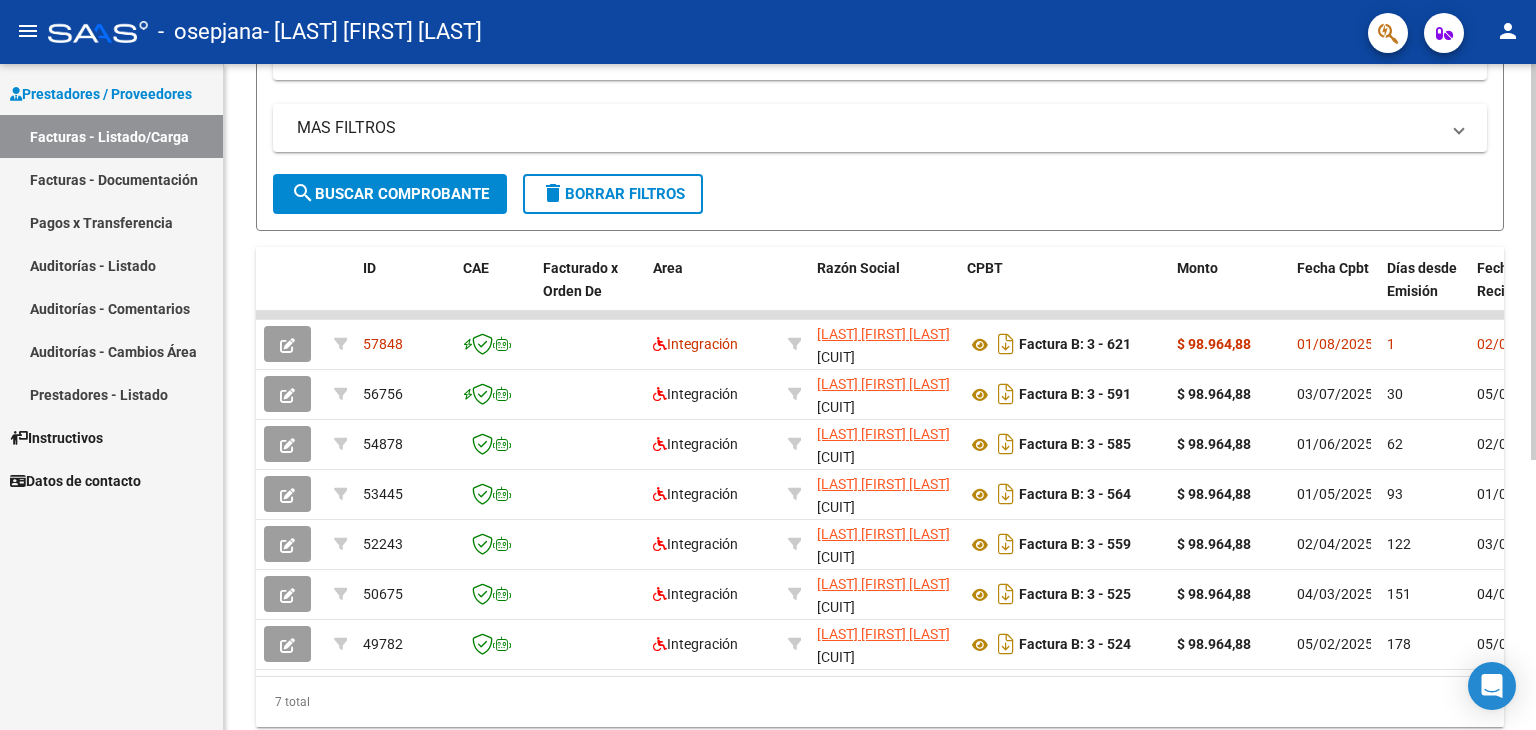 click on "Video tutorial   PRESTADORES -> Listado de CPBTs Emitidos por Prestadores / Proveedores (alt+q)   Cargar Comprobante
cloud_download  CSV  cloud_download  EXCEL  cloud_download  Estandar   Descarga Masiva
Filtros Id Area Area Todos Confirmado   Mostrar totalizadores   FILTROS DEL COMPROBANTE  Comprobante Tipo Comprobante Tipo Start date – End date Fec. Comprobante Desde / Hasta Días Emisión Desde(cant. días) Días Emisión Hasta(cant. días) CUIT / Razón Social Pto. Venta Nro. Comprobante Código SSS CAE Válido CAE Válido Todos Cargado Módulo Hosp. Todos Tiene facturacion Apócrifa Hospital Refes  FILTROS DE INTEGRACION  Período De Prestación Campos del Archivo de Rendición Devuelto x SSS (dr_envio) Todos Rendido x SSS (dr_envio) Tipo de Registro Tipo de Registro Período Presentación Período Presentación Campos del Legajo Asociado (preaprobación) Afiliado Legajo (cuil/nombre) Todos Solo facturas preaprobadas  MAS FILTROS  Todos Con Doc. Respaldatoria Todos Con Trazabilidad Todos – – 1" 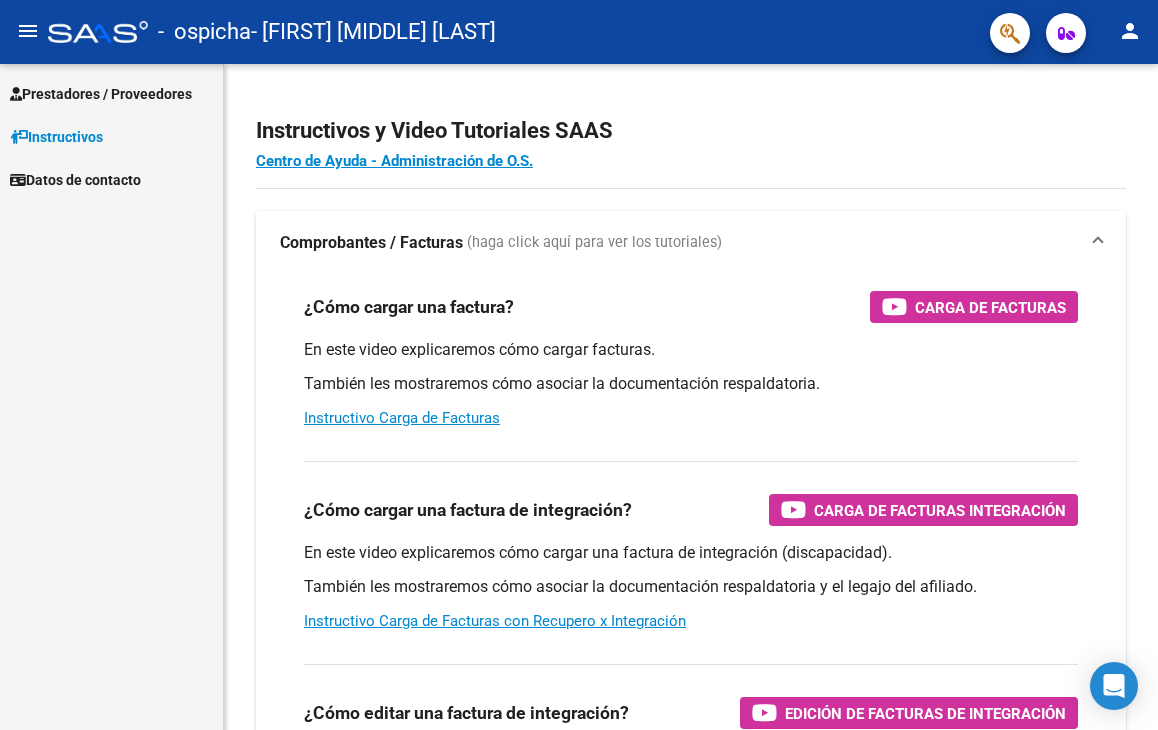 scroll, scrollTop: 0, scrollLeft: 0, axis: both 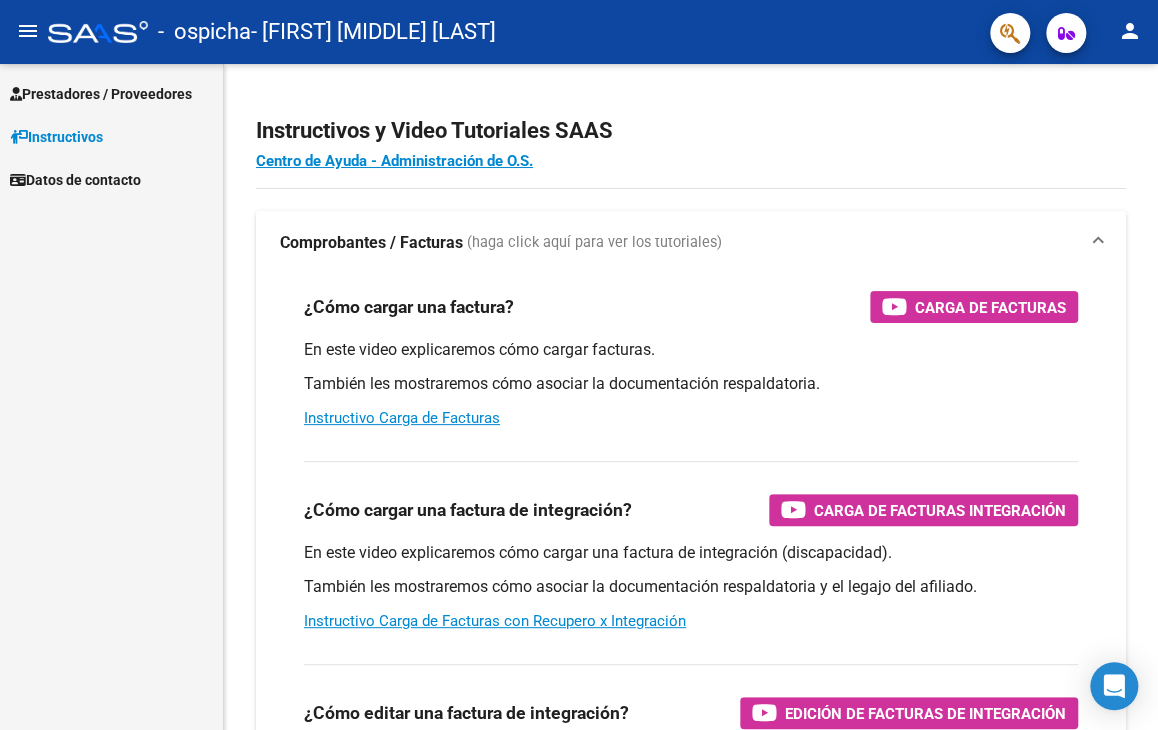 click on "Prestadores / Proveedores" at bounding box center [101, 94] 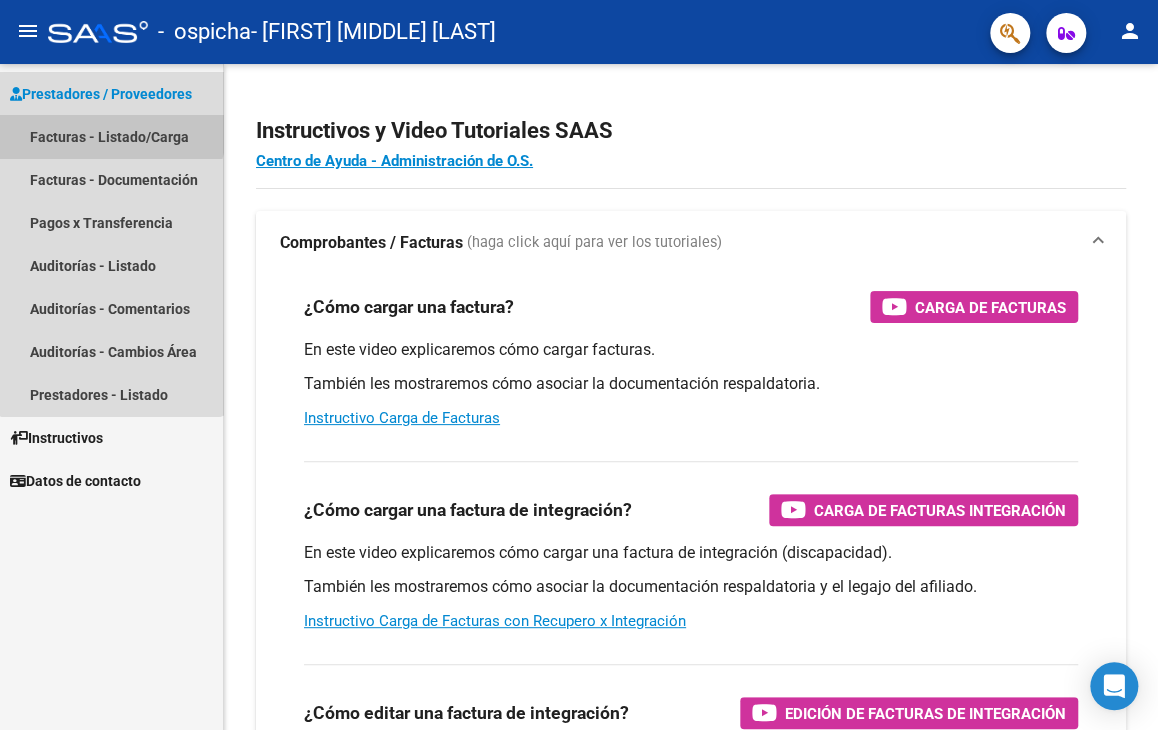 click on "Facturas - Listado/Carga" at bounding box center (111, 136) 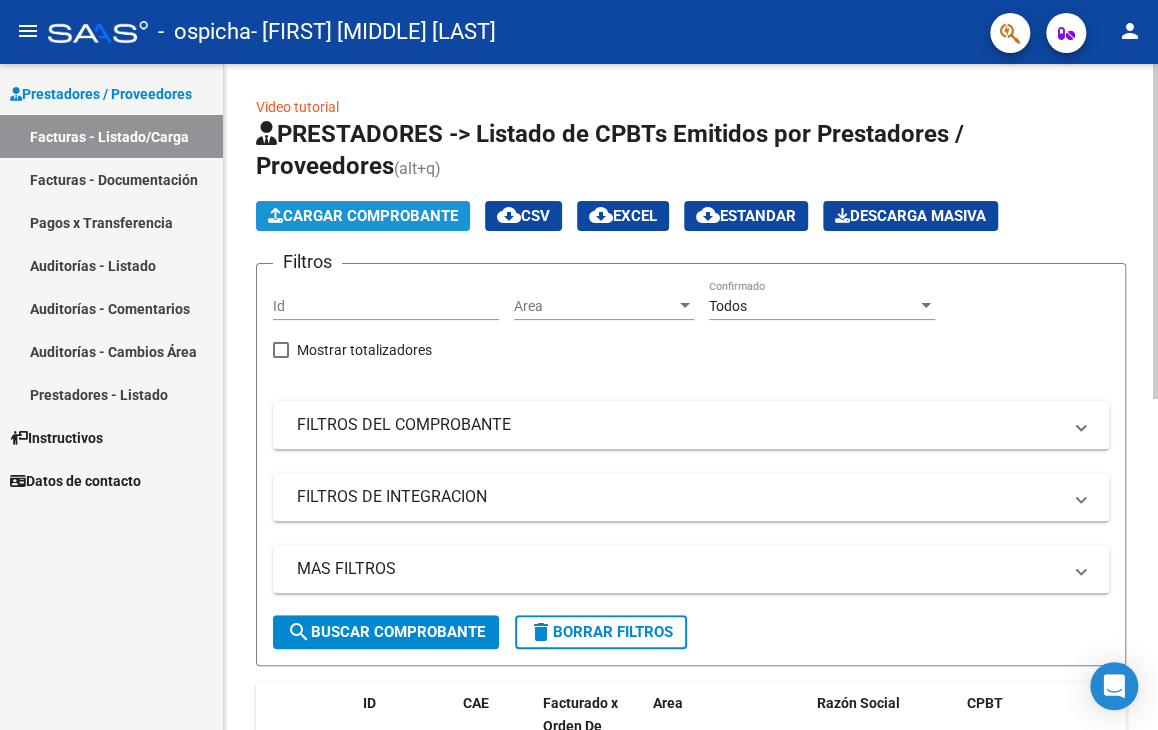 click on "Cargar Comprobante" 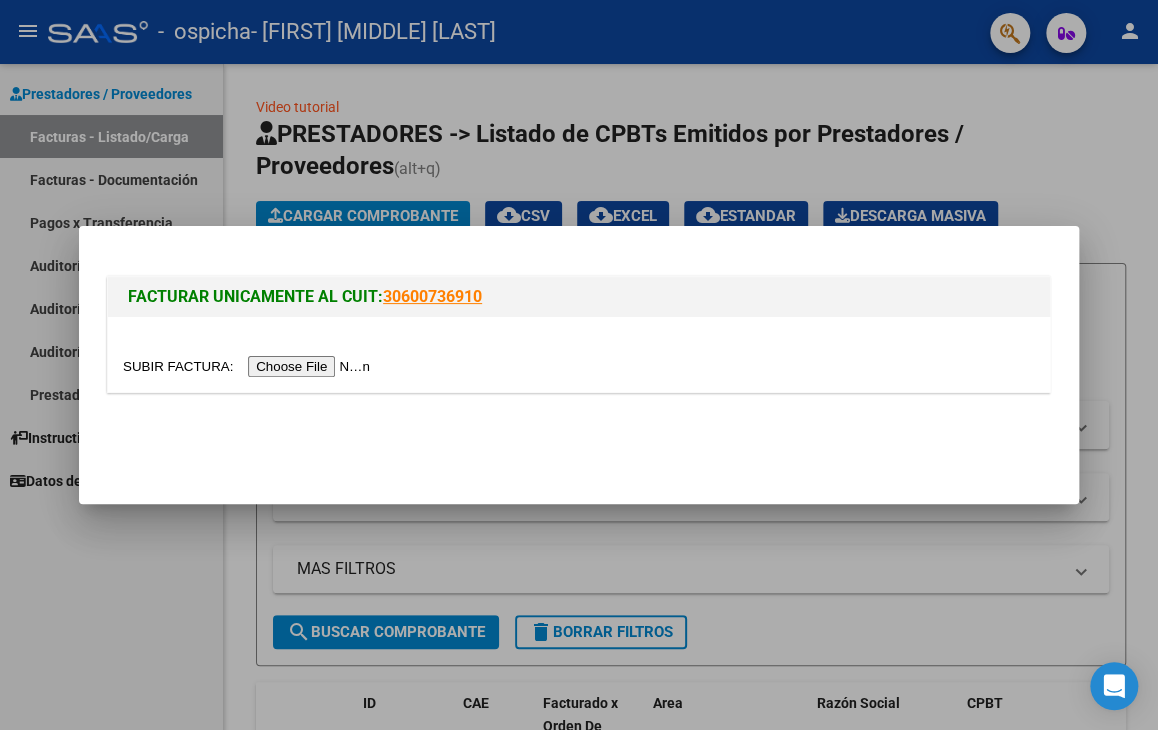 click at bounding box center (249, 366) 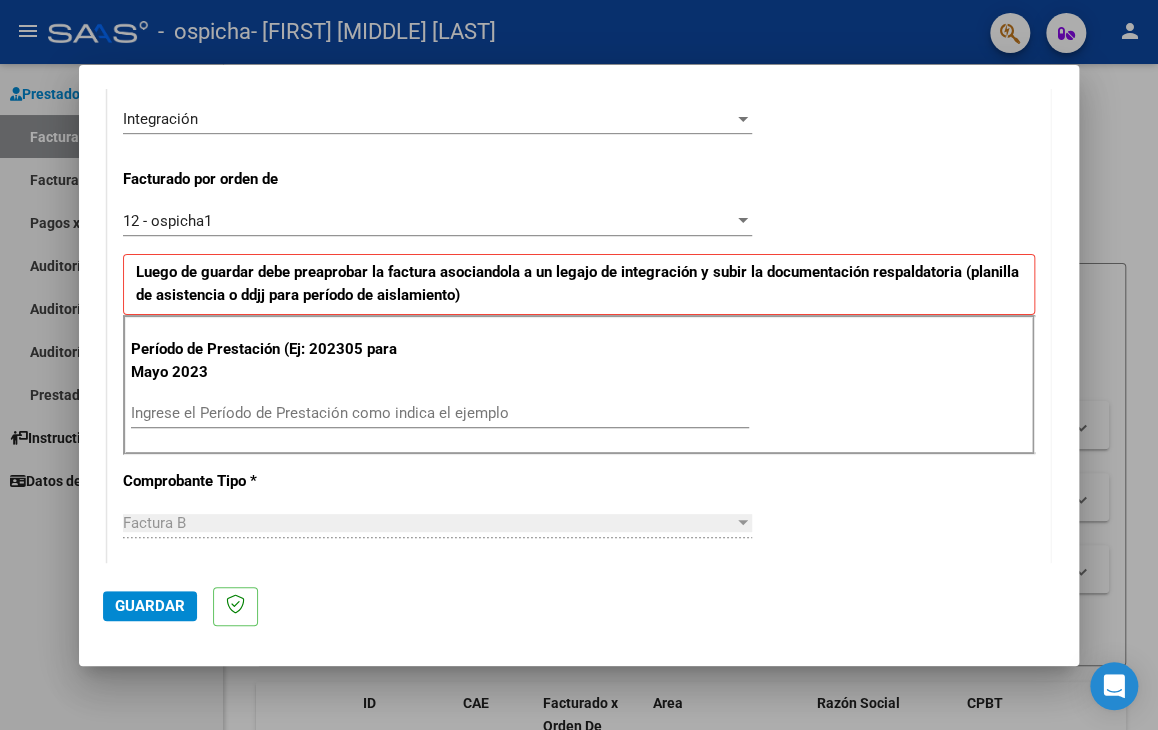 scroll, scrollTop: 477, scrollLeft: 0, axis: vertical 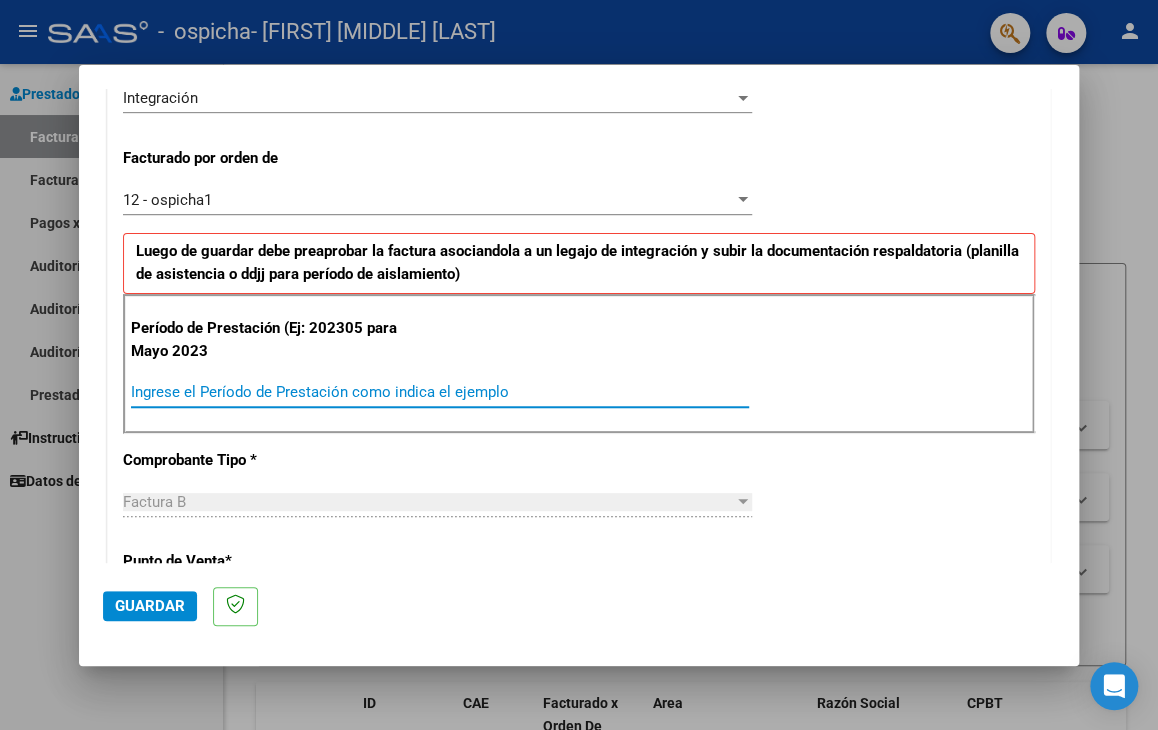 click on "Ingrese el Período de Prestación como indica el ejemplo" at bounding box center [440, 392] 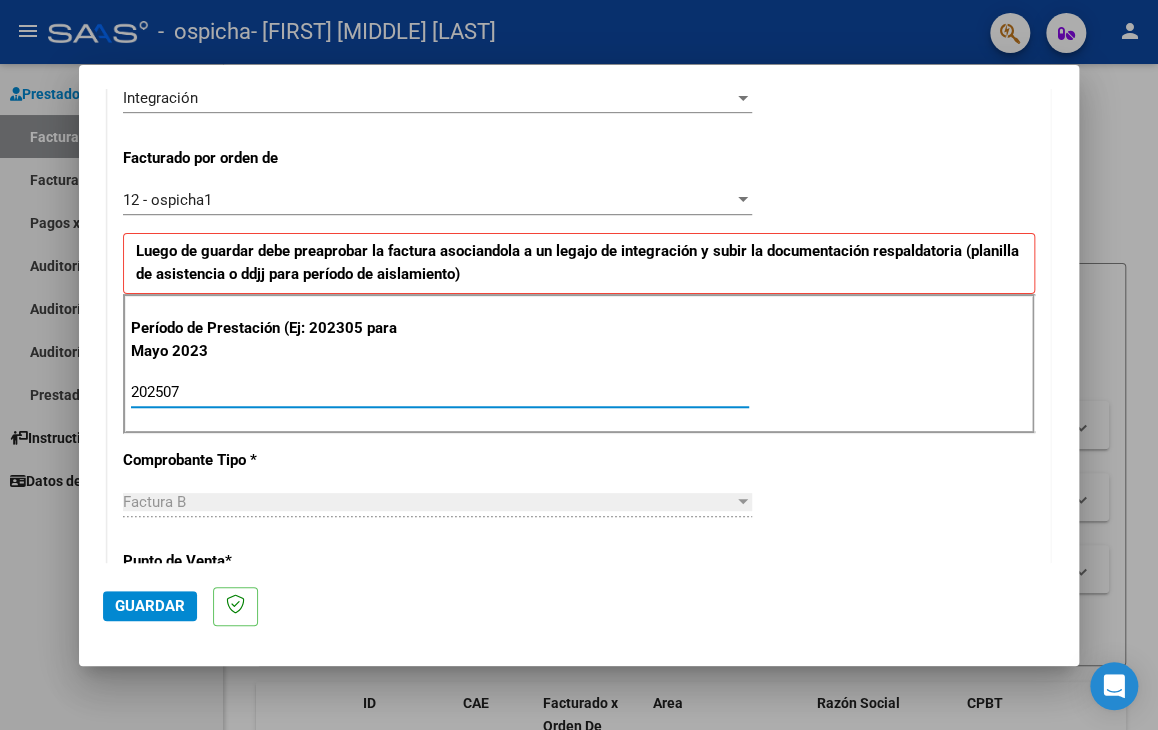 type on "202507" 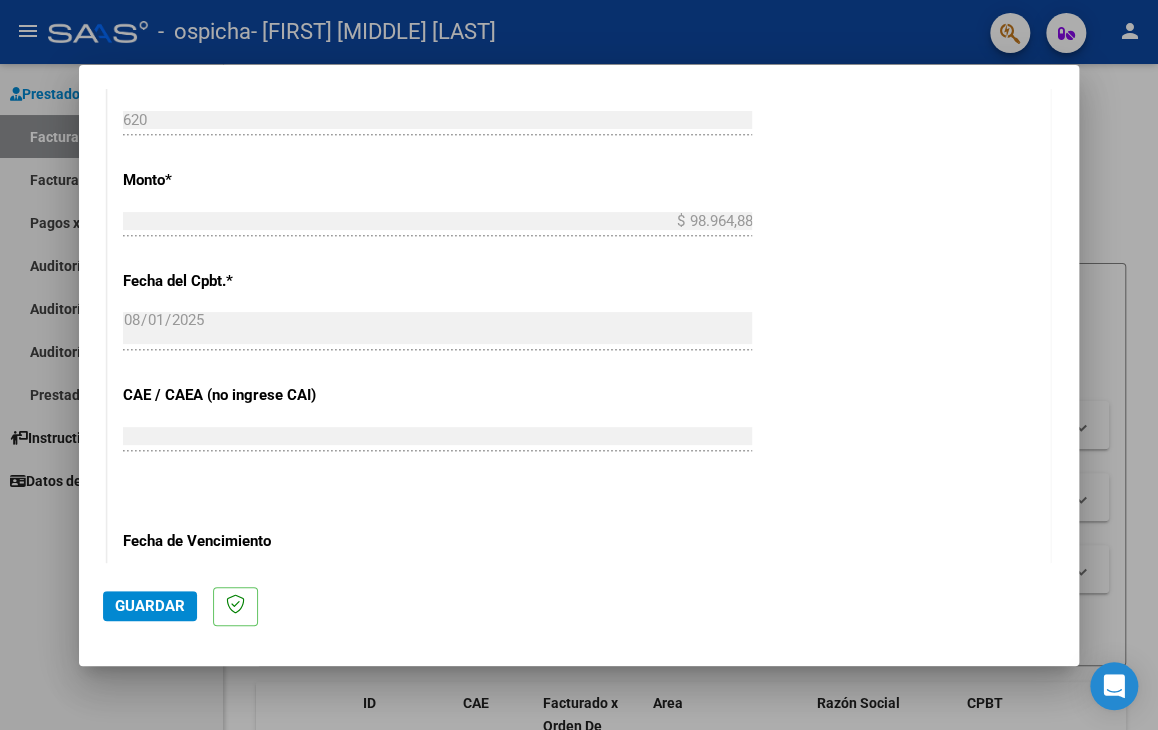 scroll, scrollTop: 1116, scrollLeft: 0, axis: vertical 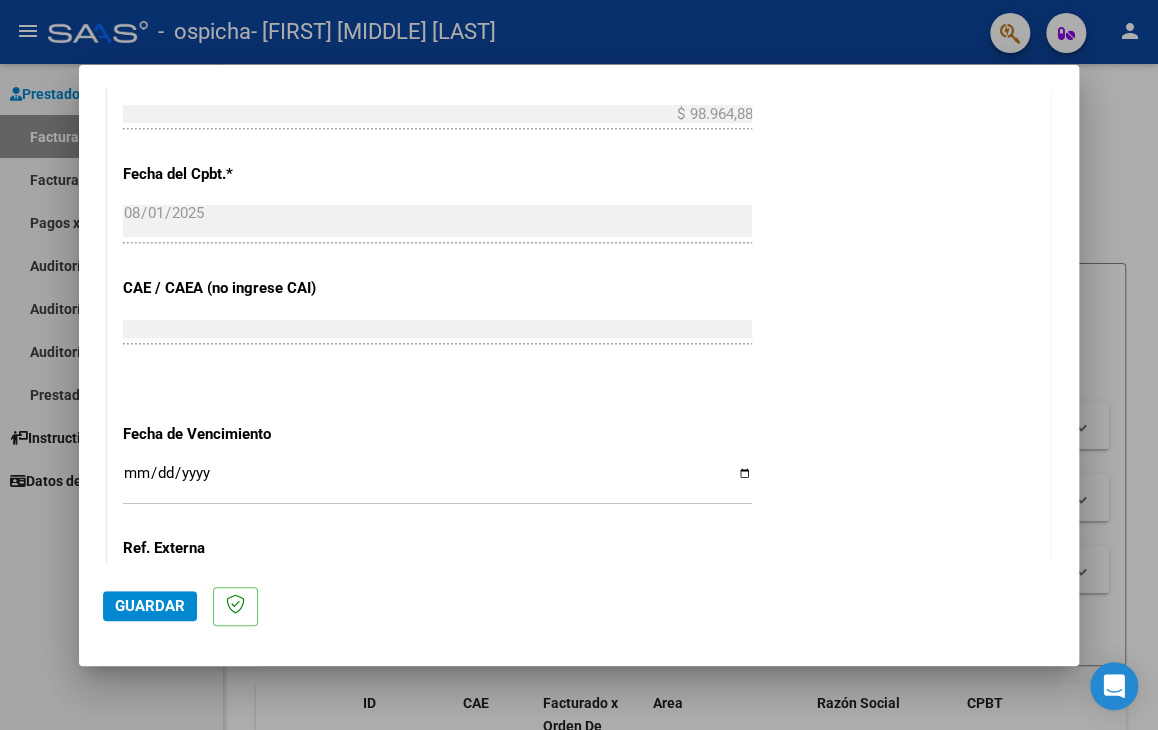 click on "Ingresar la fecha" at bounding box center (437, 481) 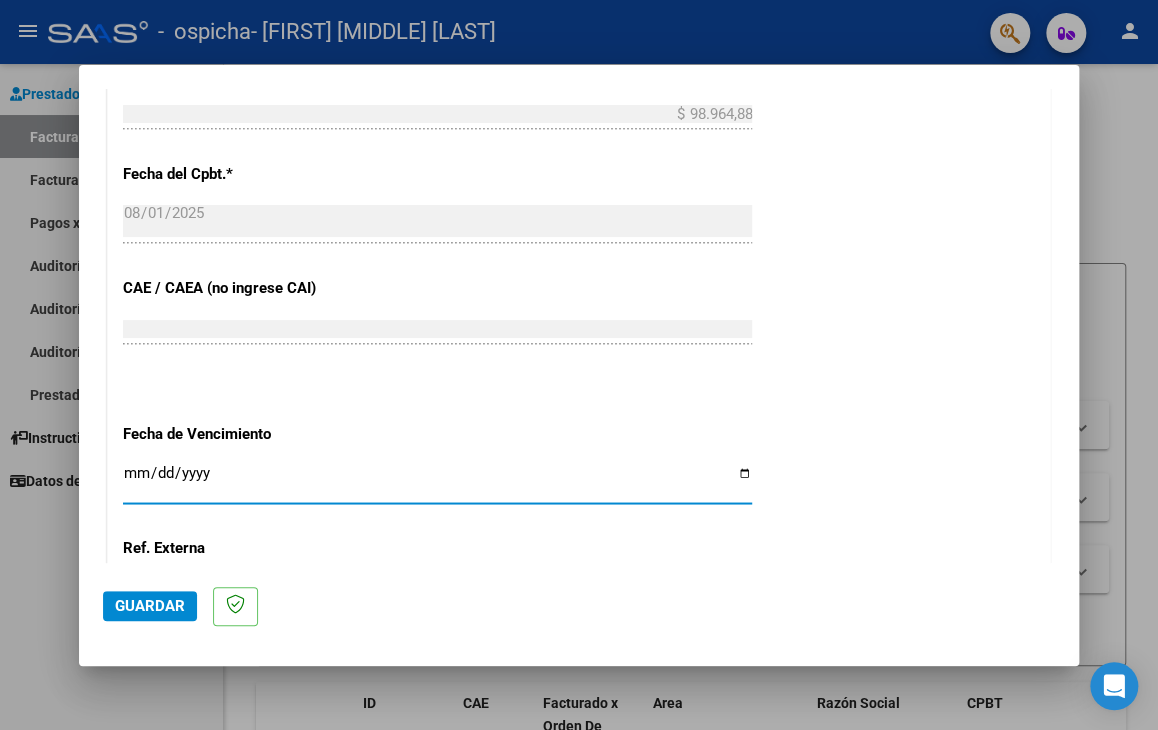 type on "2025-08-11" 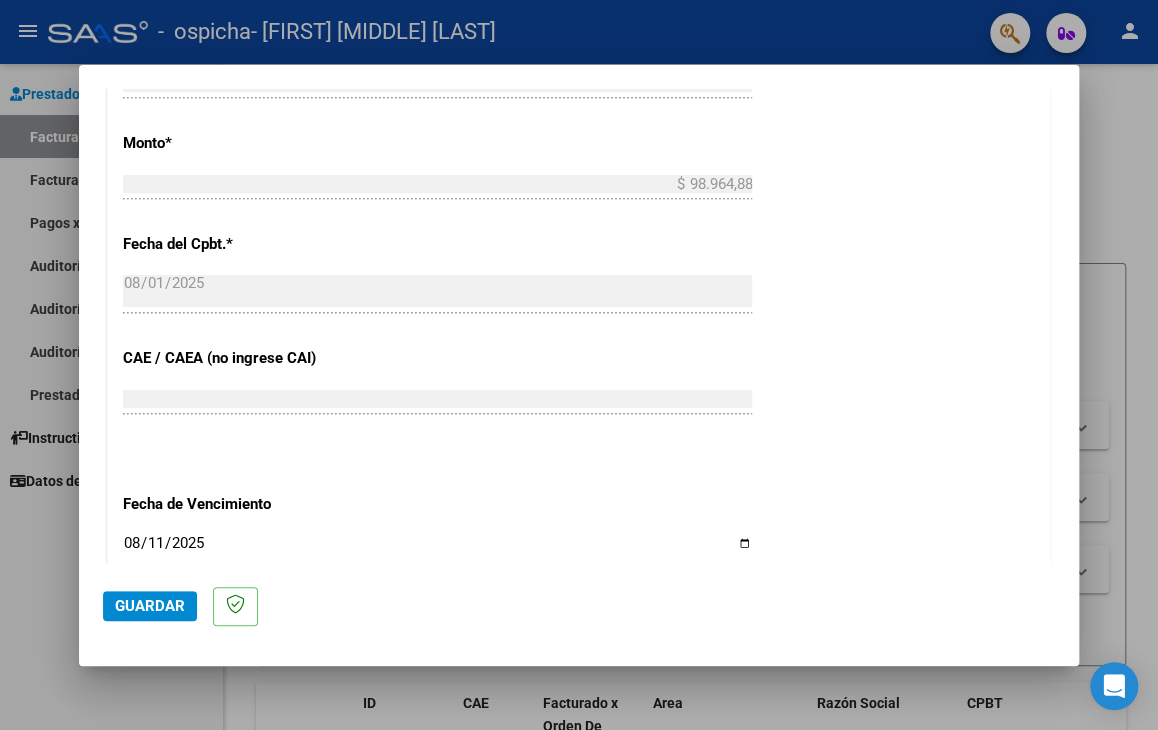 scroll, scrollTop: 1407, scrollLeft: 0, axis: vertical 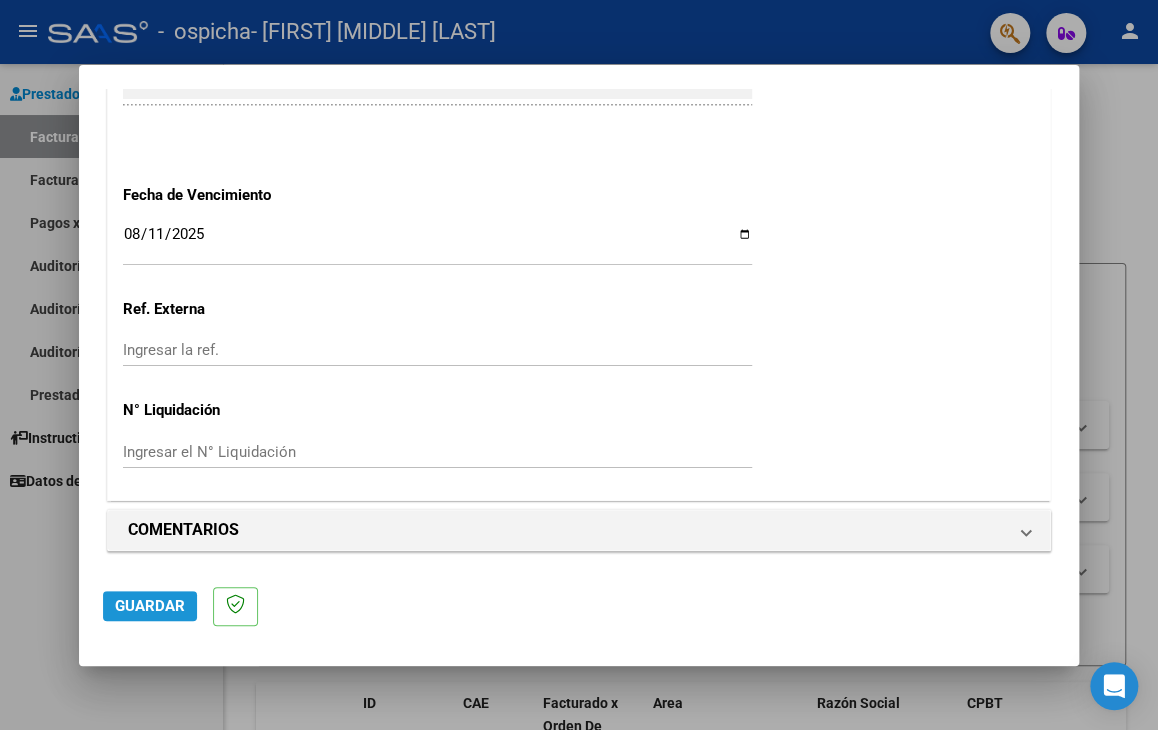 click on "Guardar" 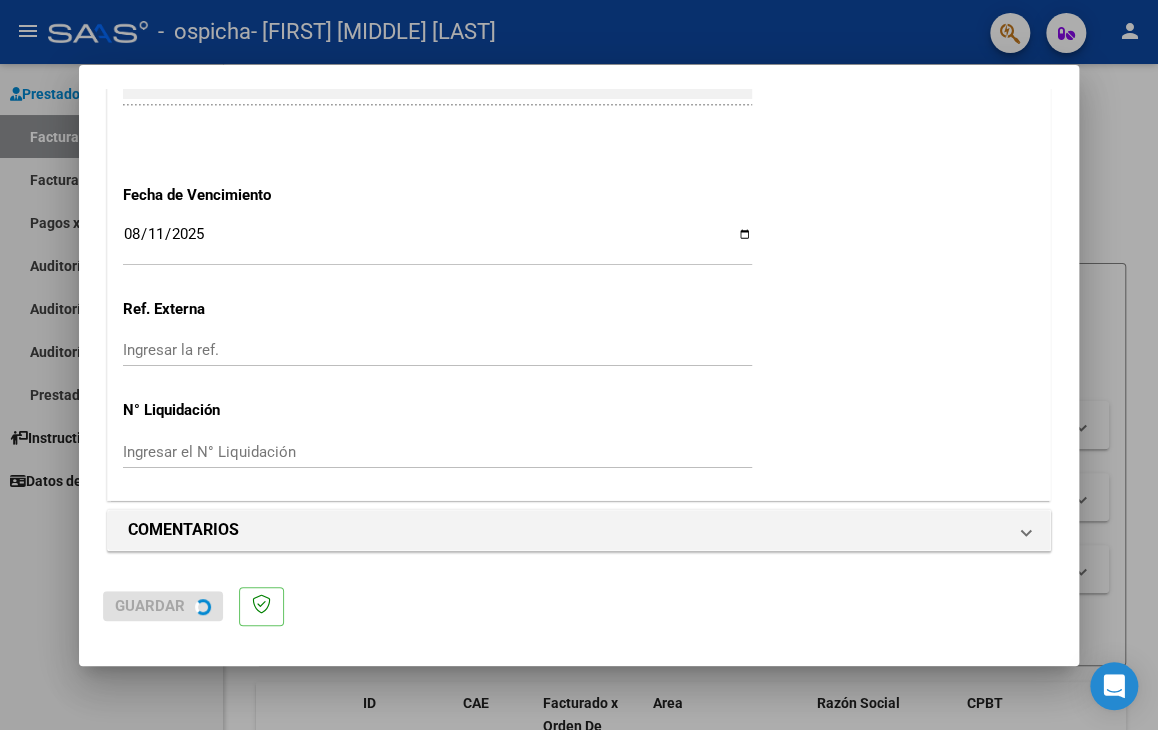 scroll, scrollTop: 0, scrollLeft: 0, axis: both 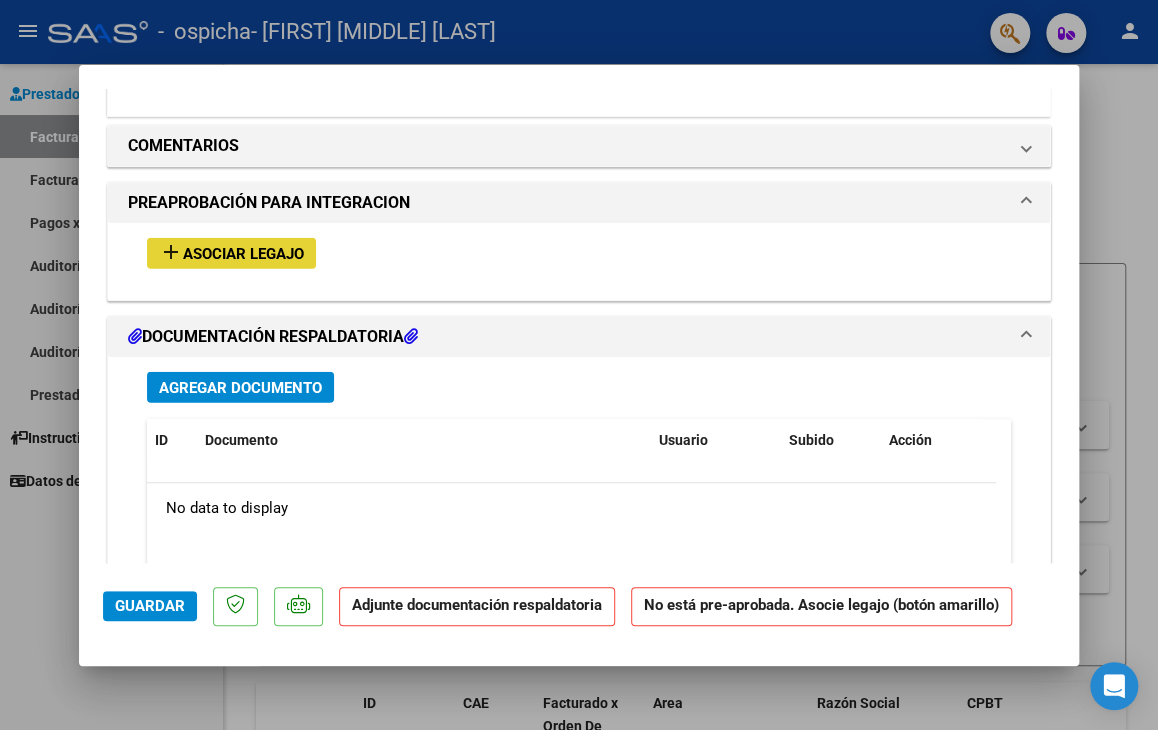 click on "Asociar Legajo" at bounding box center (243, 254) 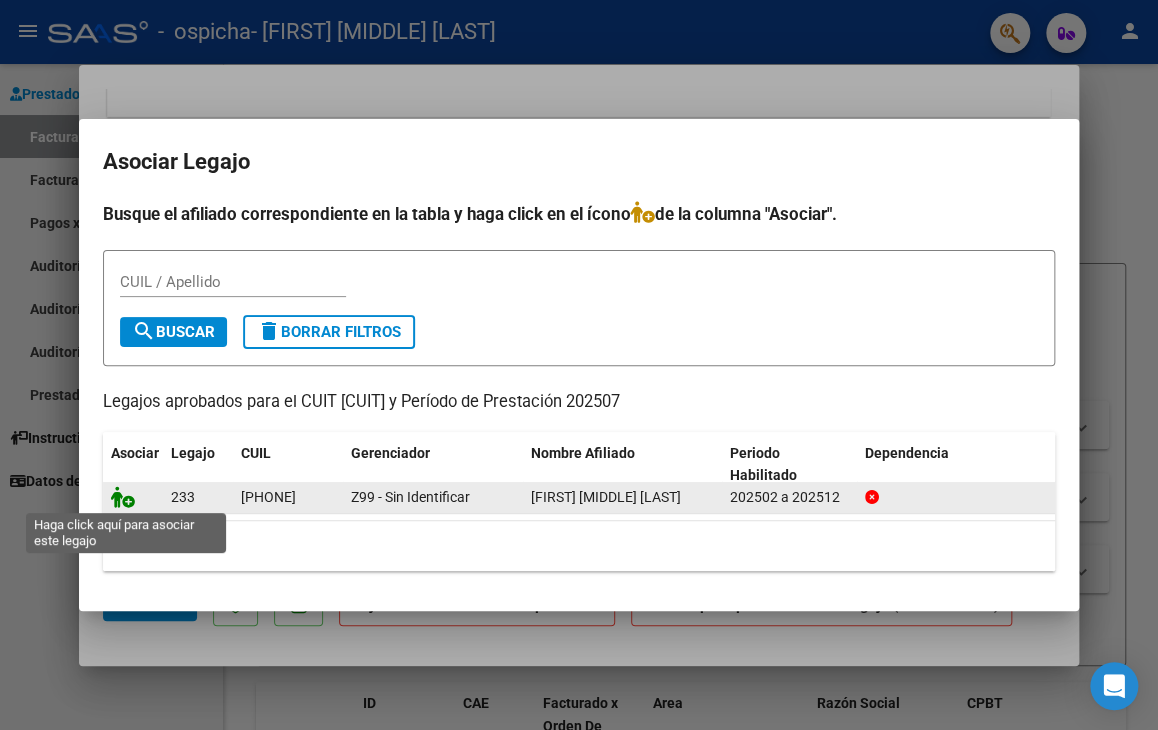 click 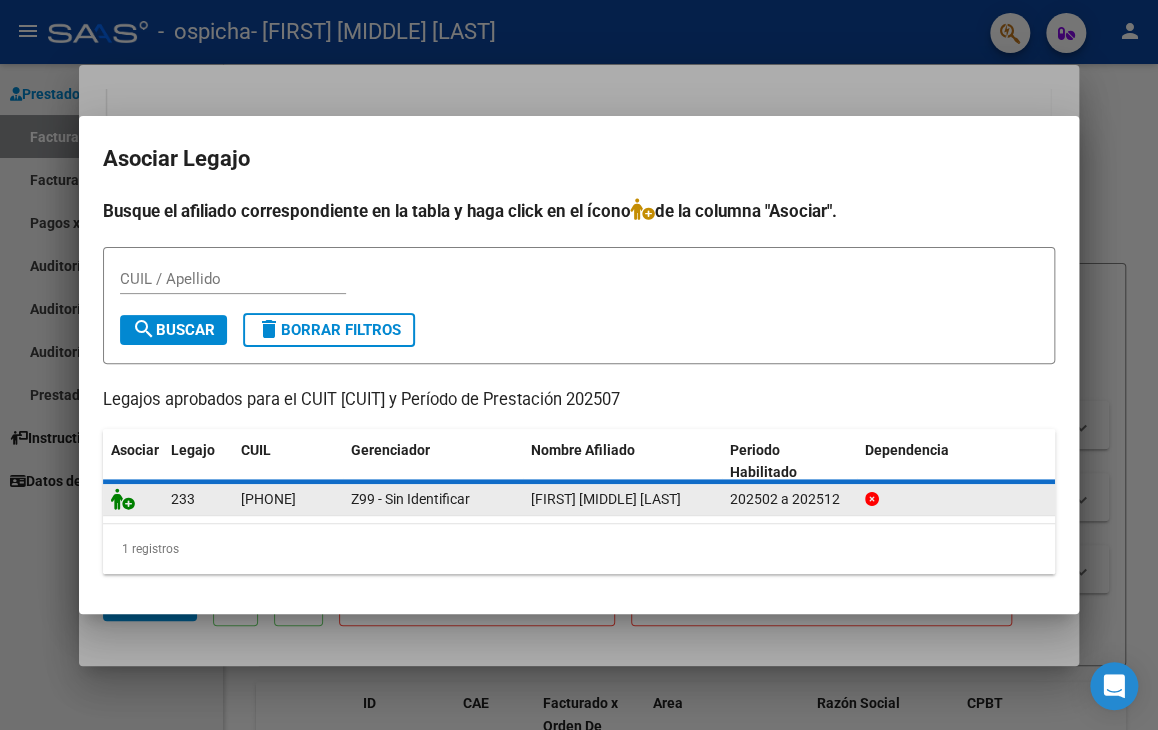 scroll, scrollTop: 1859, scrollLeft: 0, axis: vertical 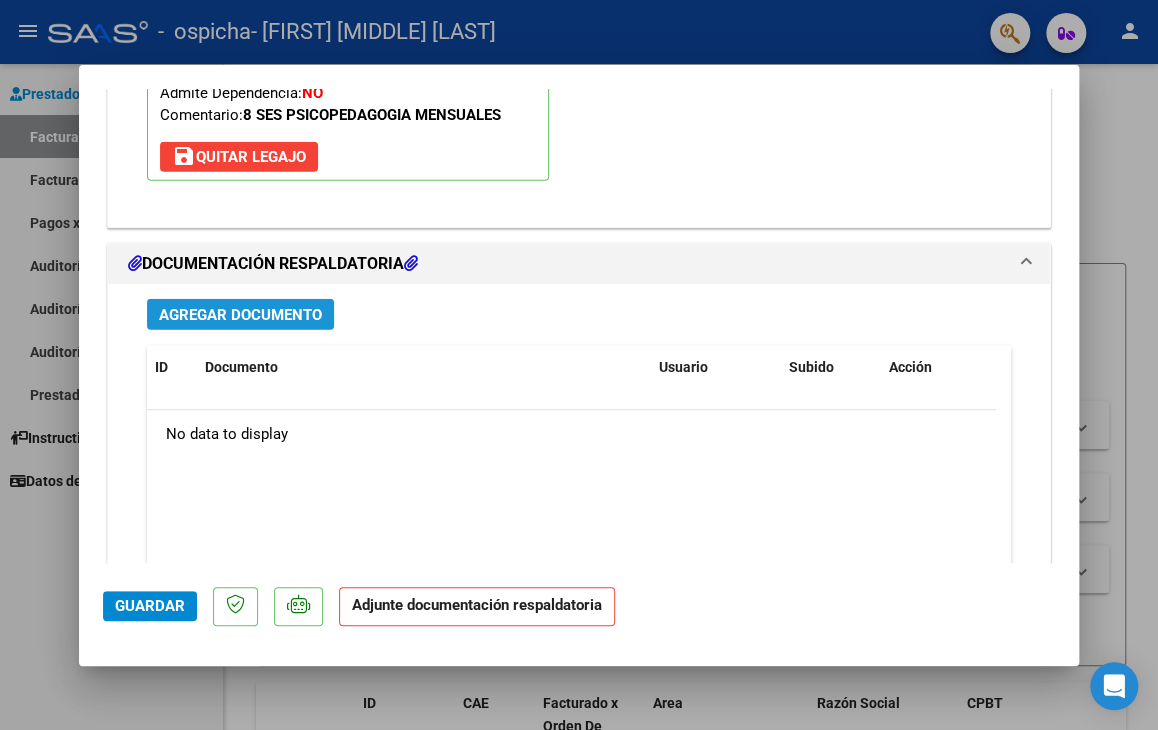 click on "Agregar Documento" at bounding box center (240, 315) 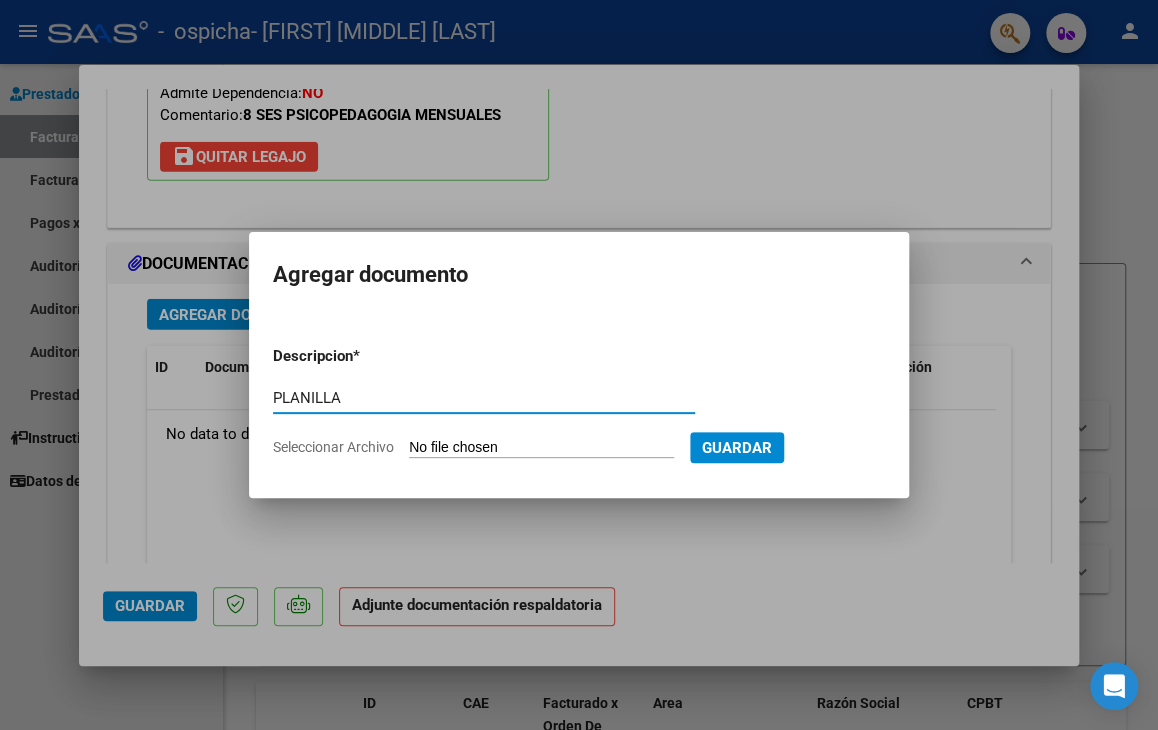 type on "PLANILLA" 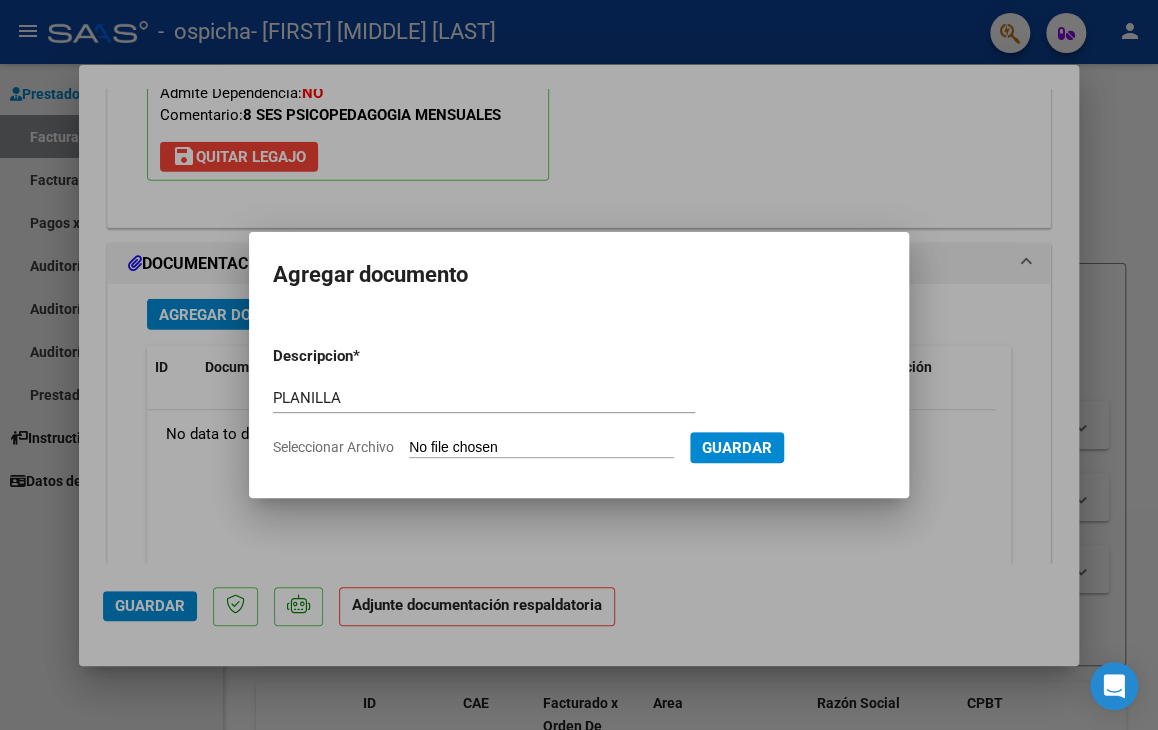 click on "Seleccionar Archivo" at bounding box center (541, 448) 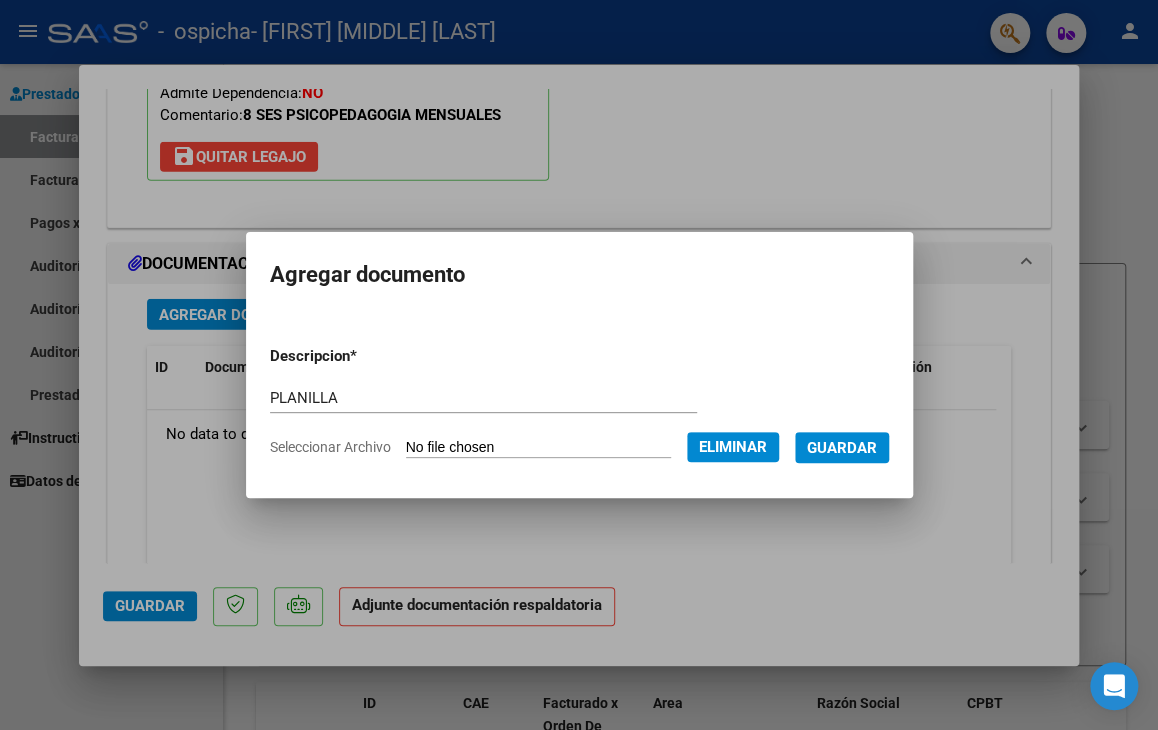 click on "Guardar" at bounding box center [842, 448] 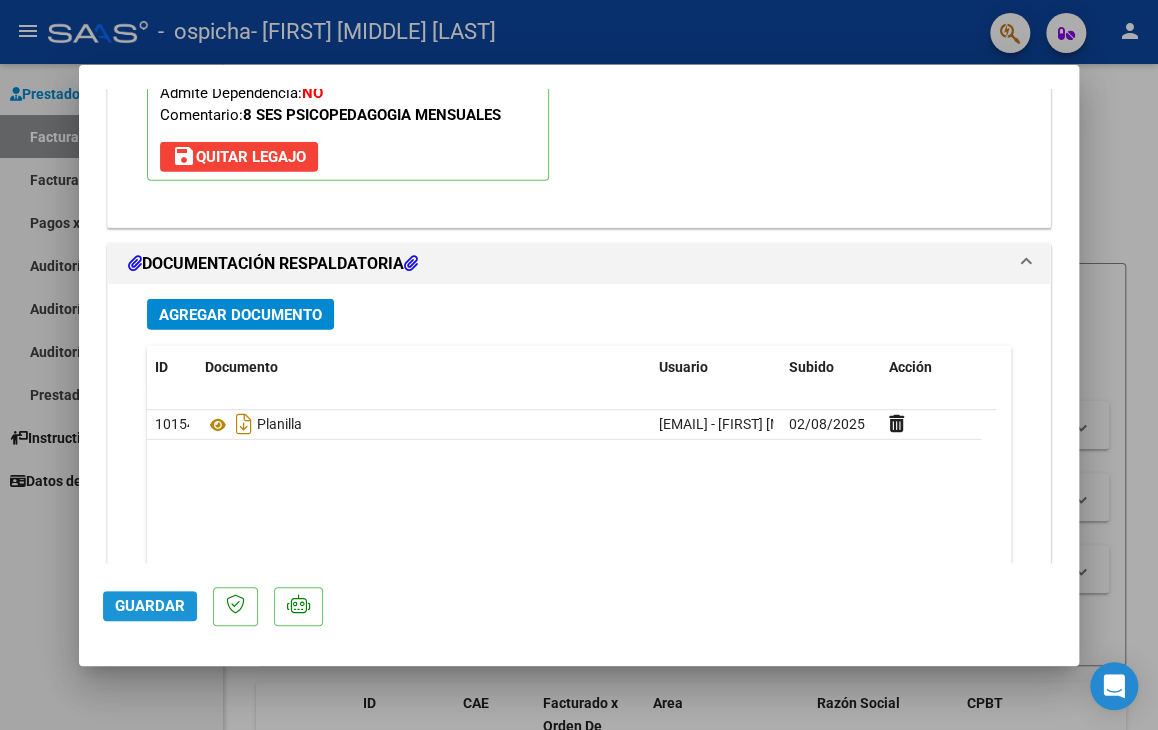 click on "Guardar" 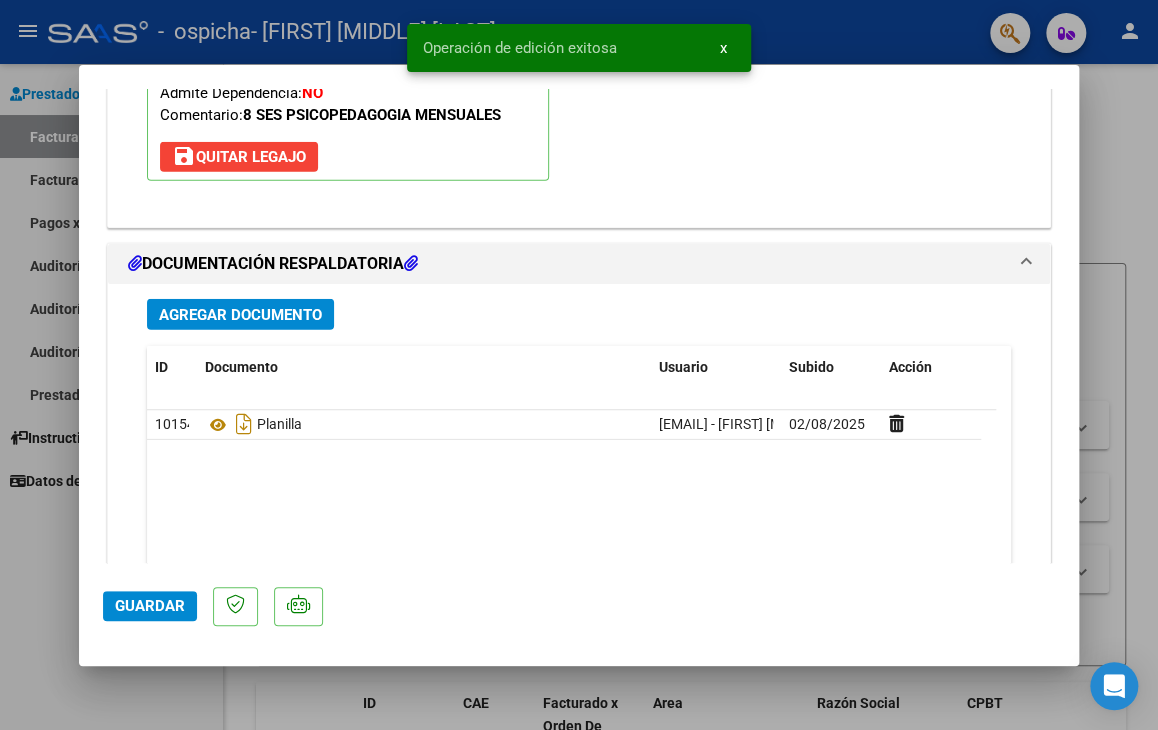 click at bounding box center [579, 365] 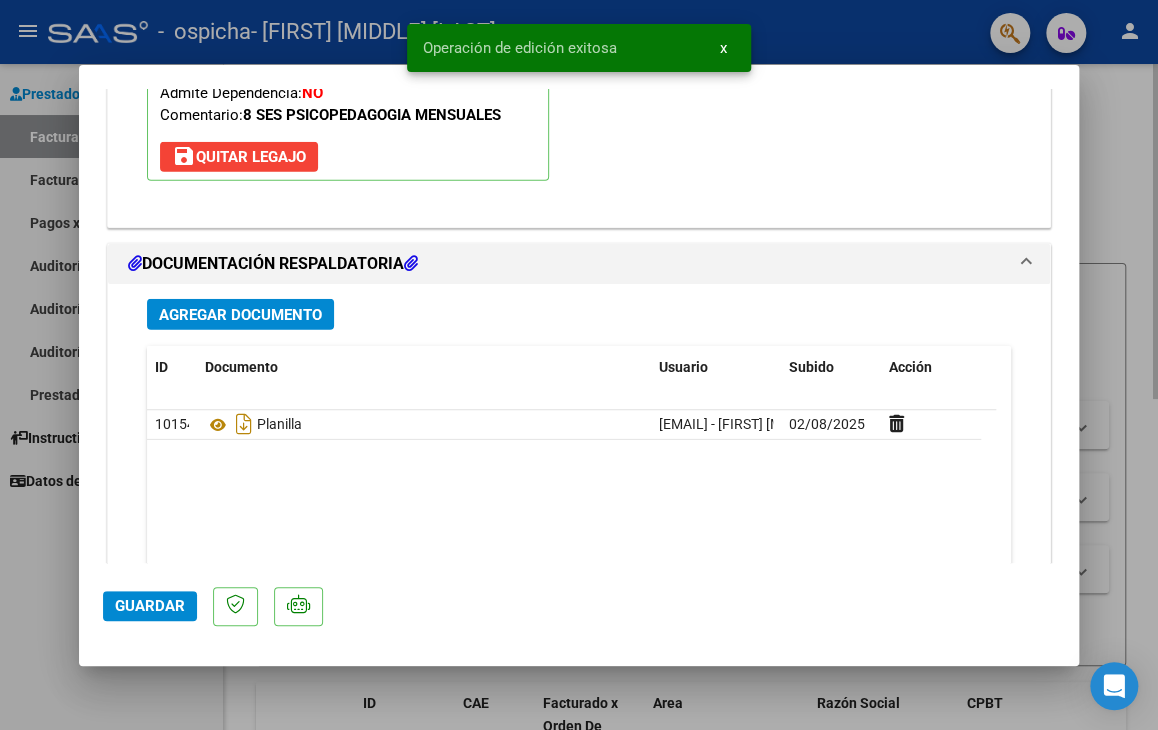 type 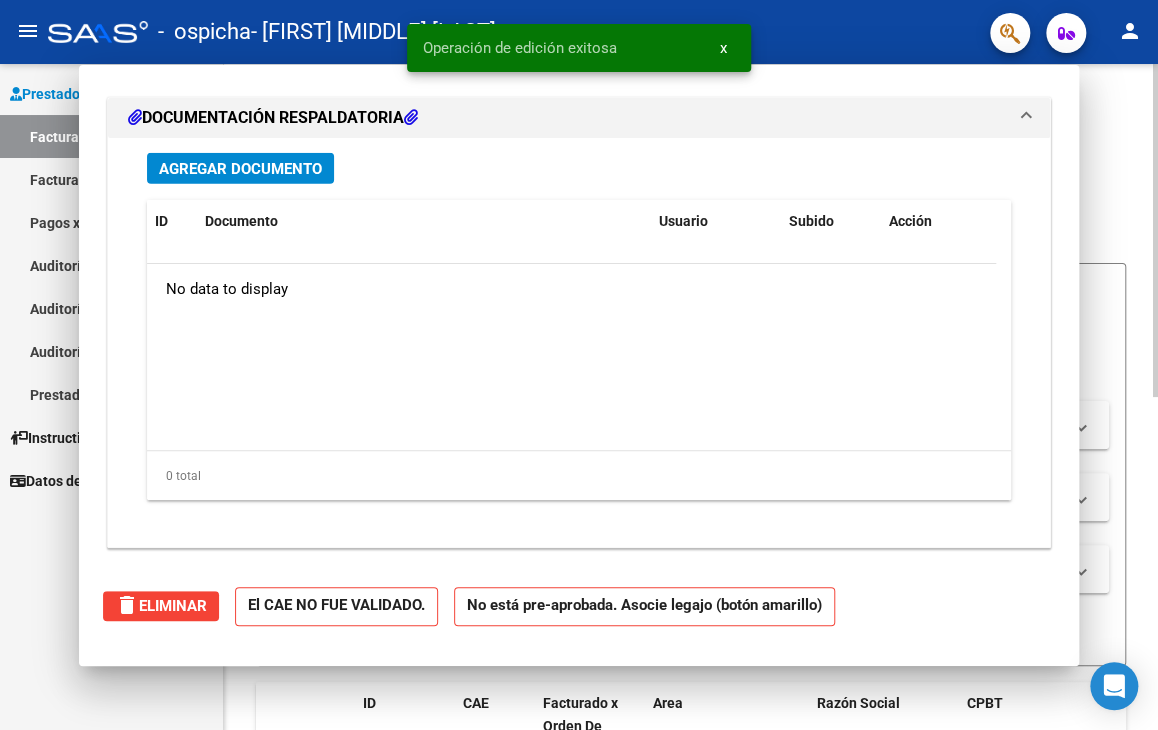 scroll, scrollTop: 0, scrollLeft: 0, axis: both 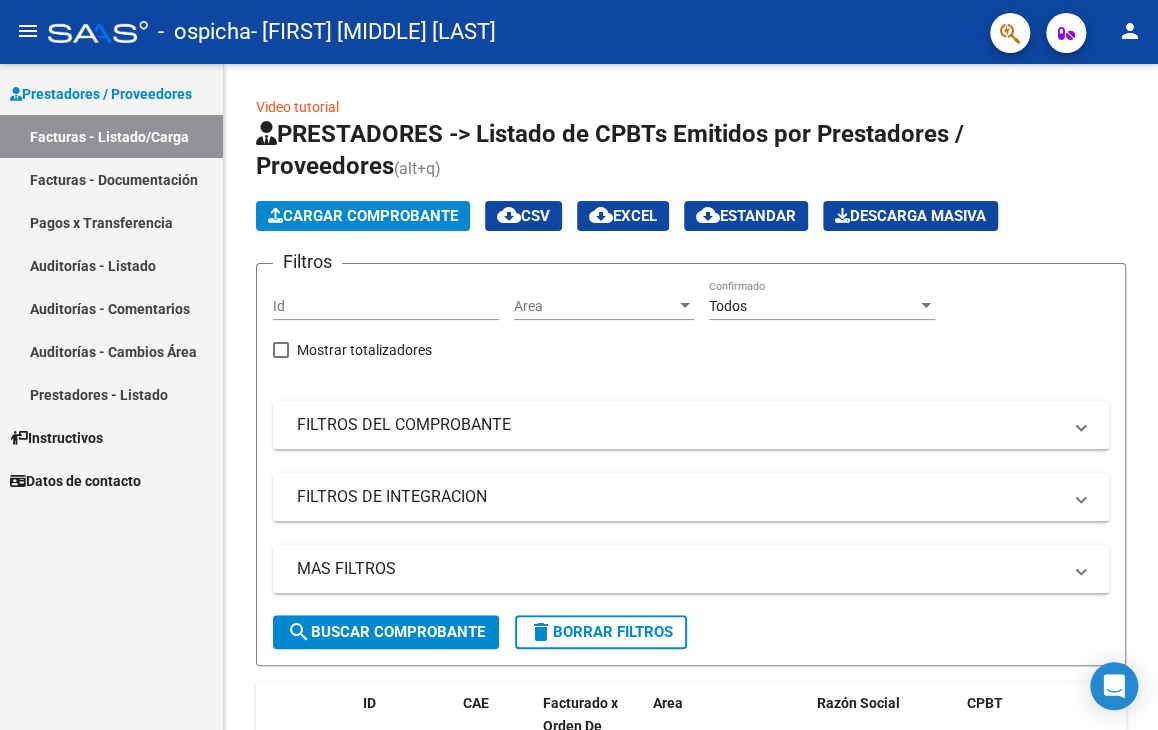 drag, startPoint x: 1151, startPoint y: 283, endPoint x: 1172, endPoint y: 397, distance: 115.918076 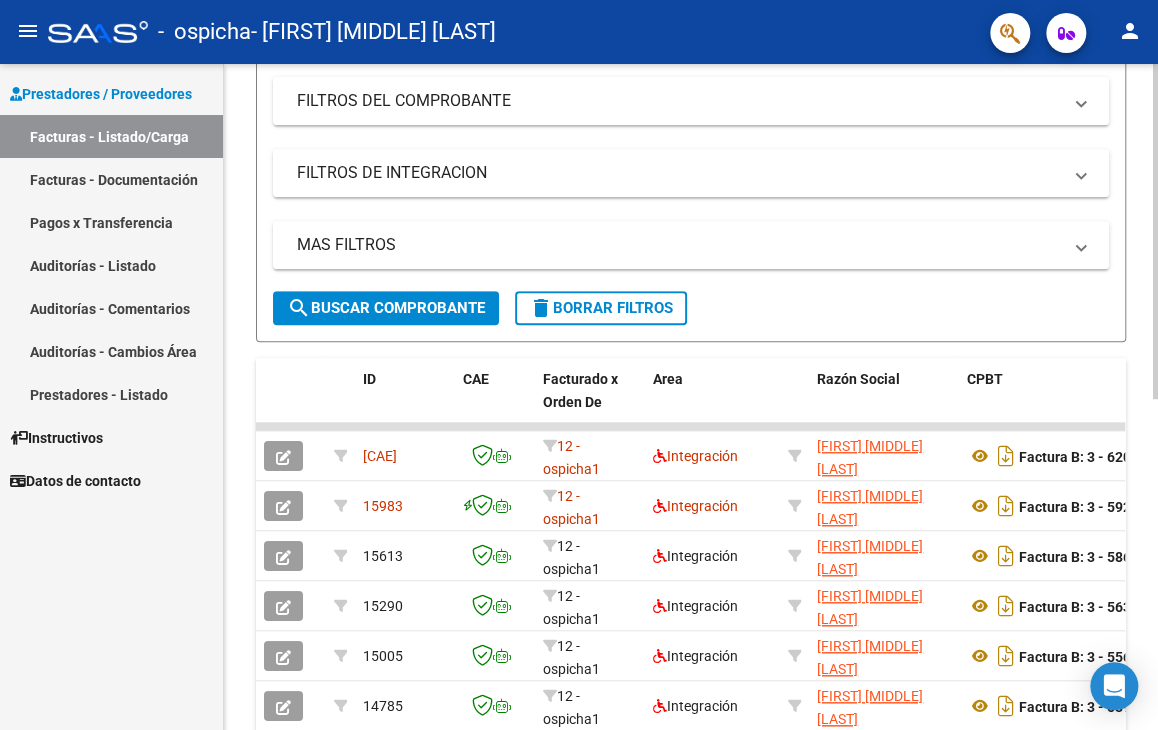 scroll, scrollTop: 328, scrollLeft: 0, axis: vertical 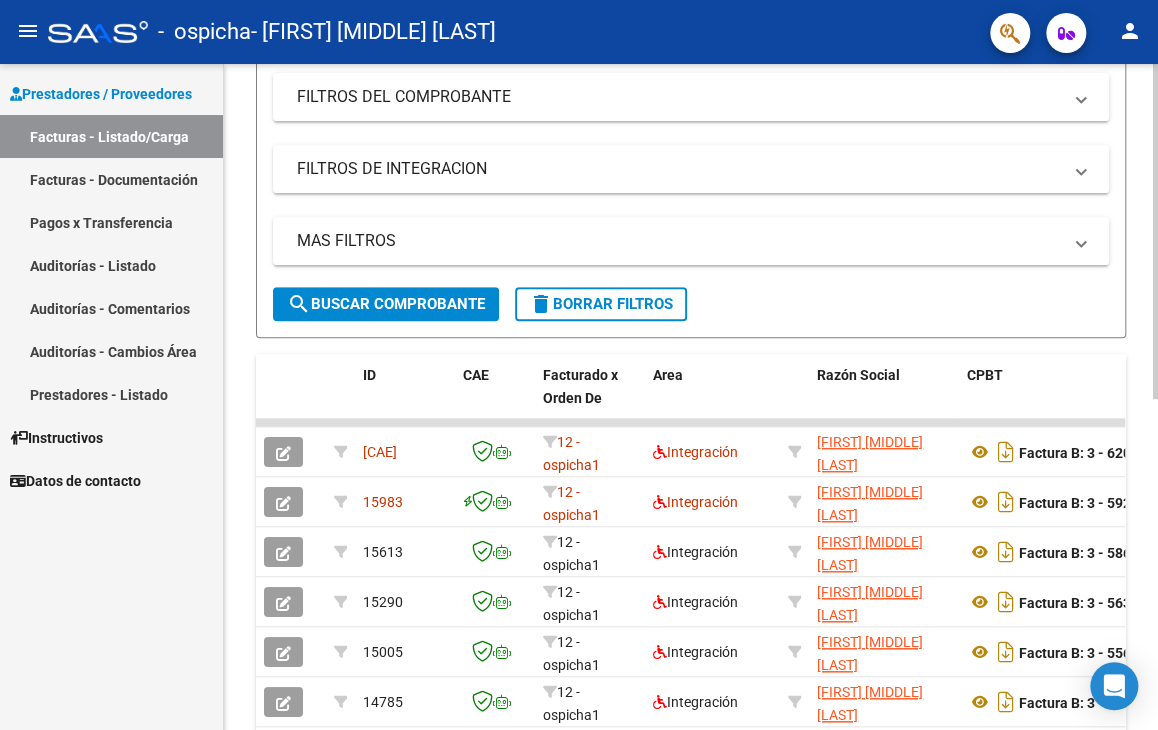 click on "menu -   ospicha   - PEREZ KARINA ELIZABETH person    Prestadores / Proveedores Facturas - Listado/Carga Facturas - Documentación Pagos x Transferencia Auditorías - Listado Auditorías - Comentarios Auditorías - Cambios Área Prestadores - Listado    Instructivos    Datos de contacto  Video tutorial   PRESTADORES -> Listado de CPBTs Emitidos por Prestadores / Proveedores (alt+q)   Cargar Comprobante
cloud_download  CSV  cloud_download  EXCEL  cloud_download  Estandar   Descarga Masiva
Filtros Id Area Area Todos Confirmado   Mostrar totalizadores   FILTROS DEL COMPROBANTE  Comprobante Tipo Comprobante Tipo Start date – End date Fec. Comprobante Desde / Hasta Días Emisión Desde(cant. días) Días Emisión Hasta(cant. días) CUIT / Razón Social Pto. Venta Nro. Comprobante Código SSS CAE Válido CAE Válido Todos Cargado Módulo Hosp. Todos Tiene facturacion Apócrifa Hospital Refes  FILTROS DE INTEGRACION  Período De Prestación Todos Rendido x SSS (dr_envio) Tipo de Registro Todos –" at bounding box center [579, 365] 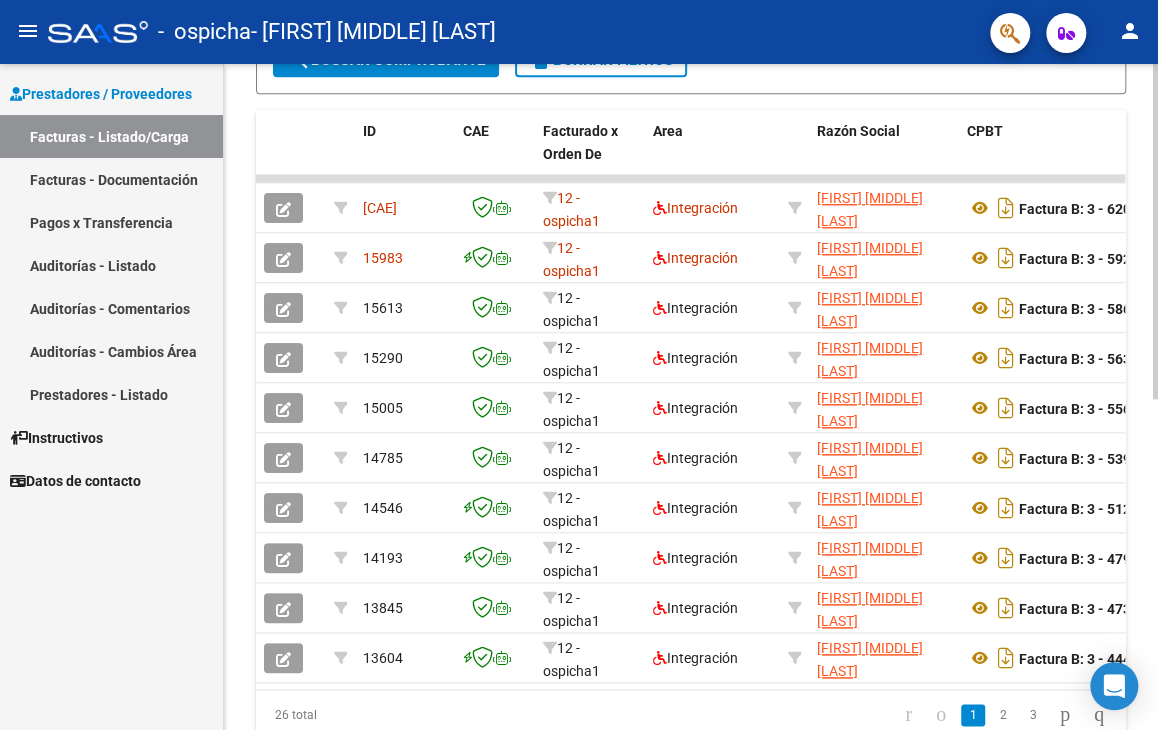 scroll, scrollTop: 660, scrollLeft: 0, axis: vertical 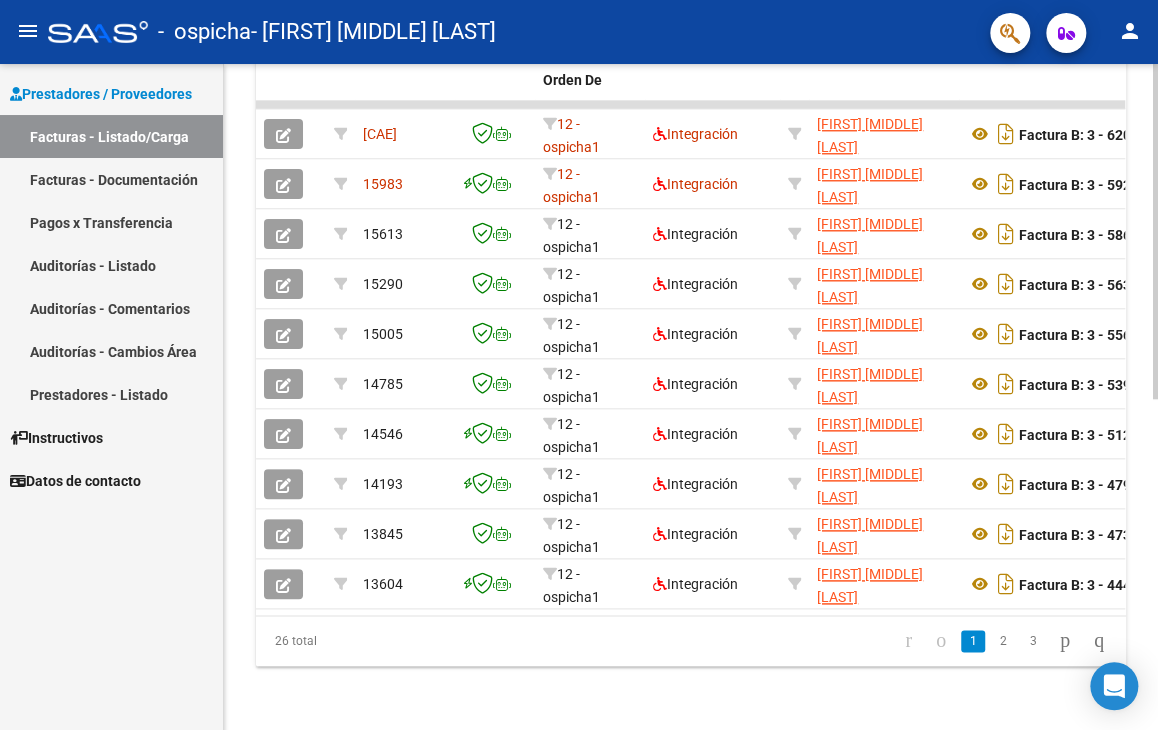 click on "menu -   ospicha   - PEREZ KARINA ELIZABETH person    Prestadores / Proveedores Facturas - Listado/Carga Facturas - Documentación Pagos x Transferencia Auditorías - Listado Auditorías - Comentarios Auditorías - Cambios Área Prestadores - Listado    Instructivos    Datos de contacto  Video tutorial   PRESTADORES -> Listado de CPBTs Emitidos por Prestadores / Proveedores (alt+q)   Cargar Comprobante
cloud_download  CSV  cloud_download  EXCEL  cloud_download  Estandar   Descarga Masiva
Filtros Id Area Area Todos Confirmado   Mostrar totalizadores   FILTROS DEL COMPROBANTE  Comprobante Tipo Comprobante Tipo Start date – End date Fec. Comprobante Desde / Hasta Días Emisión Desde(cant. días) Días Emisión Hasta(cant. días) CUIT / Razón Social Pto. Venta Nro. Comprobante Código SSS CAE Válido CAE Válido Todos Cargado Módulo Hosp. Todos Tiene facturacion Apócrifa Hospital Refes  FILTROS DE INTEGRACION  Período De Prestación Todos Rendido x SSS (dr_envio) Tipo de Registro Todos –" at bounding box center (579, 365) 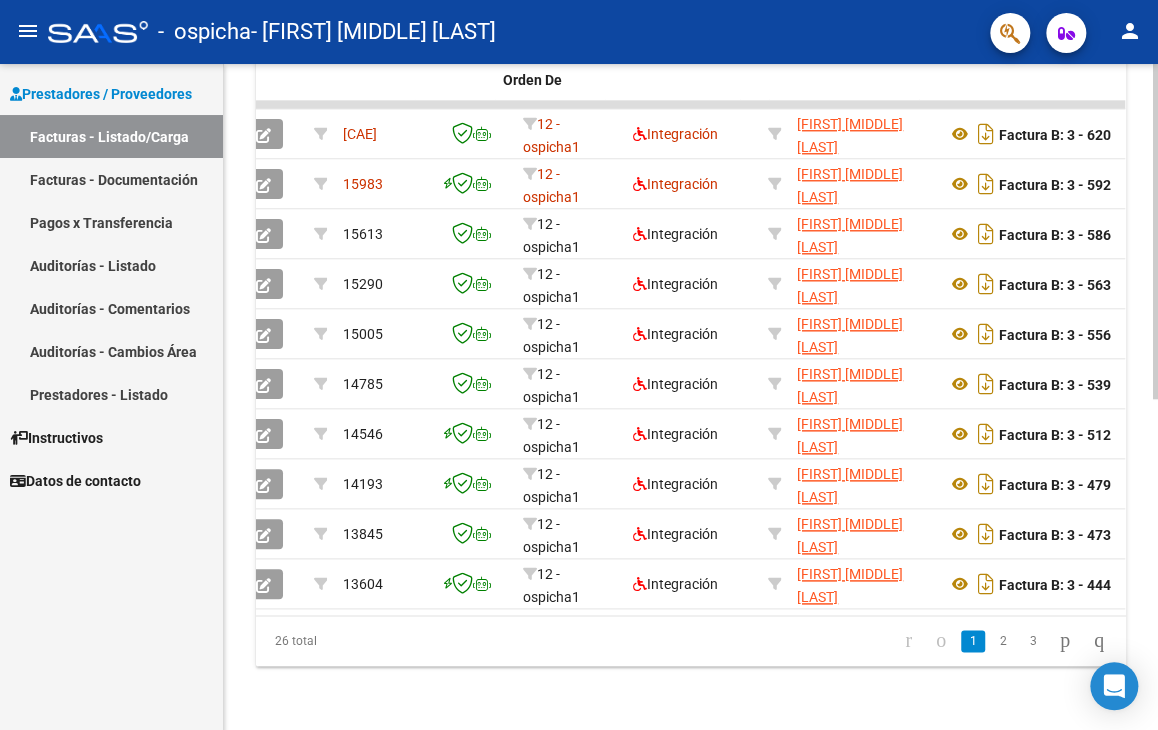 scroll, scrollTop: 0, scrollLeft: 40, axis: horizontal 